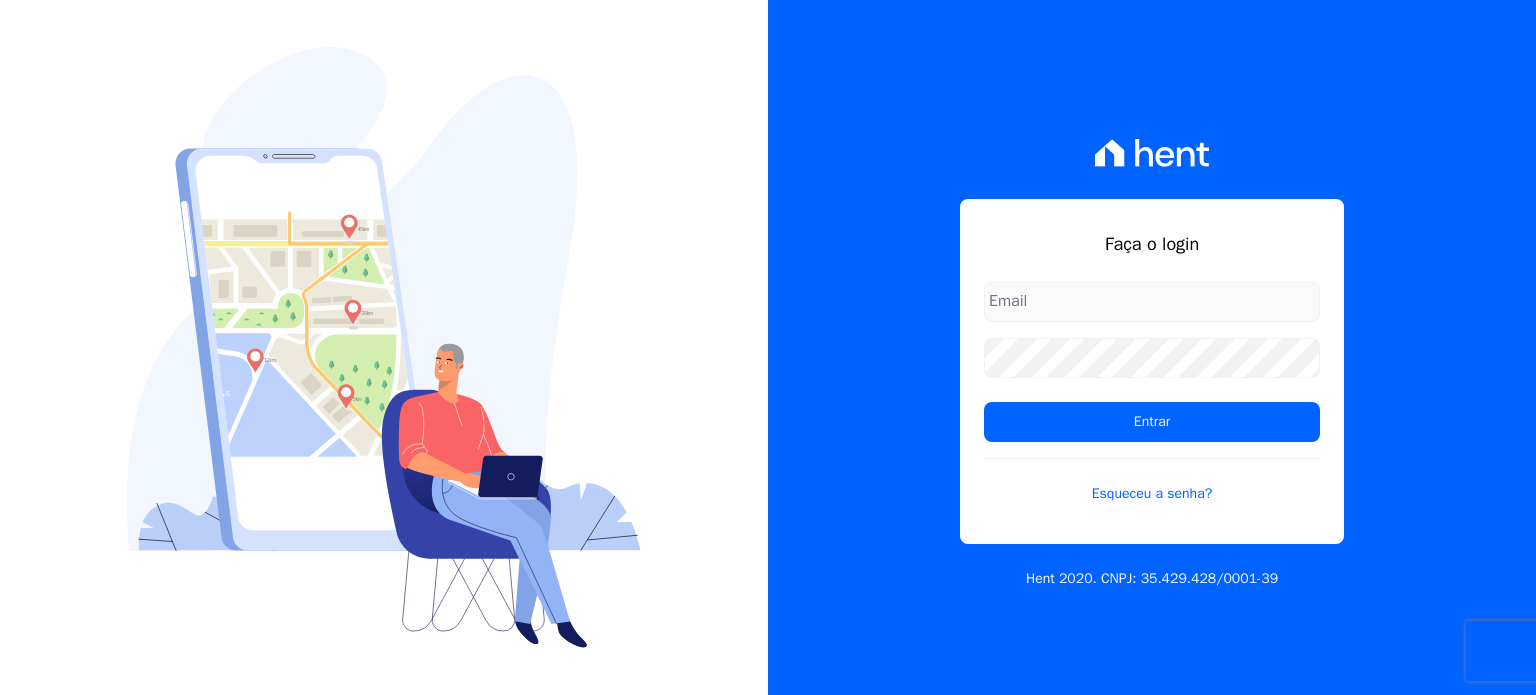 scroll, scrollTop: 0, scrollLeft: 0, axis: both 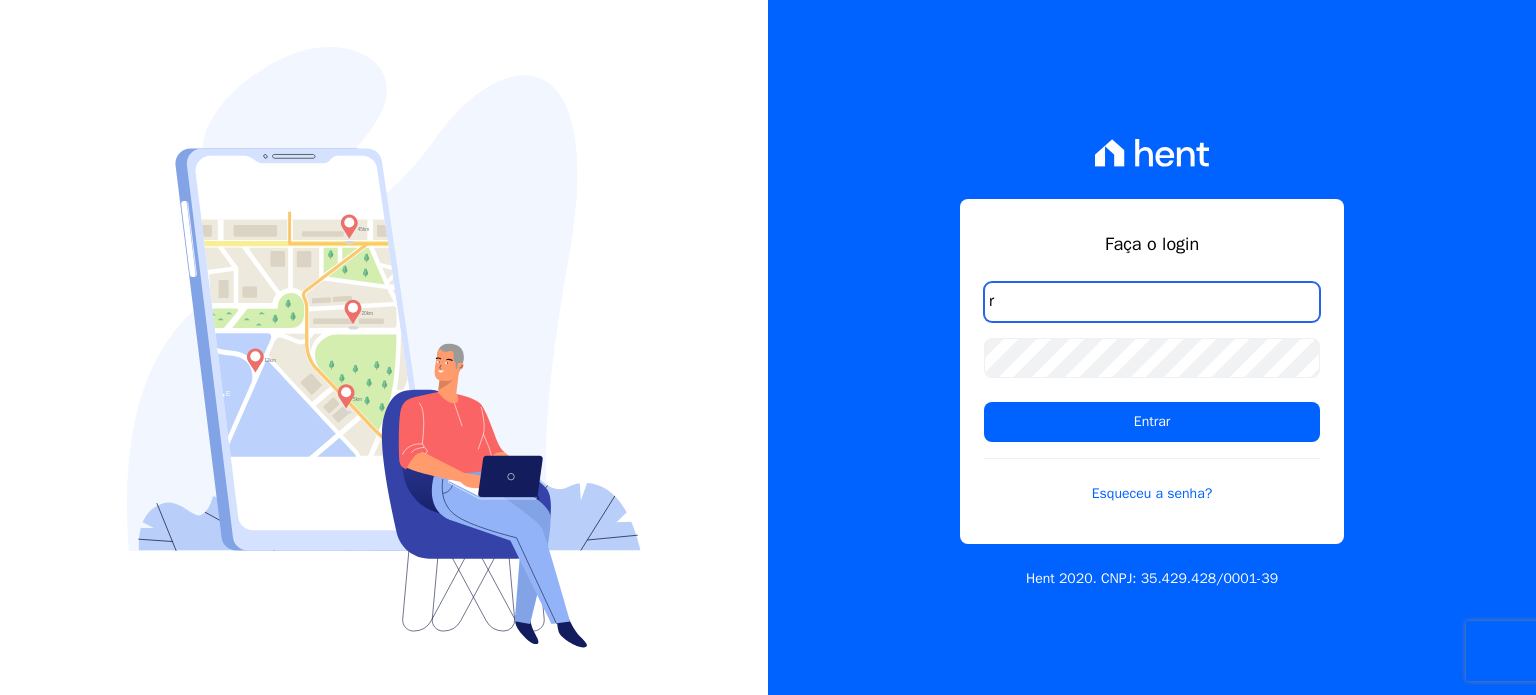 type on "ronaldo.trindade@vlbarros.com.br" 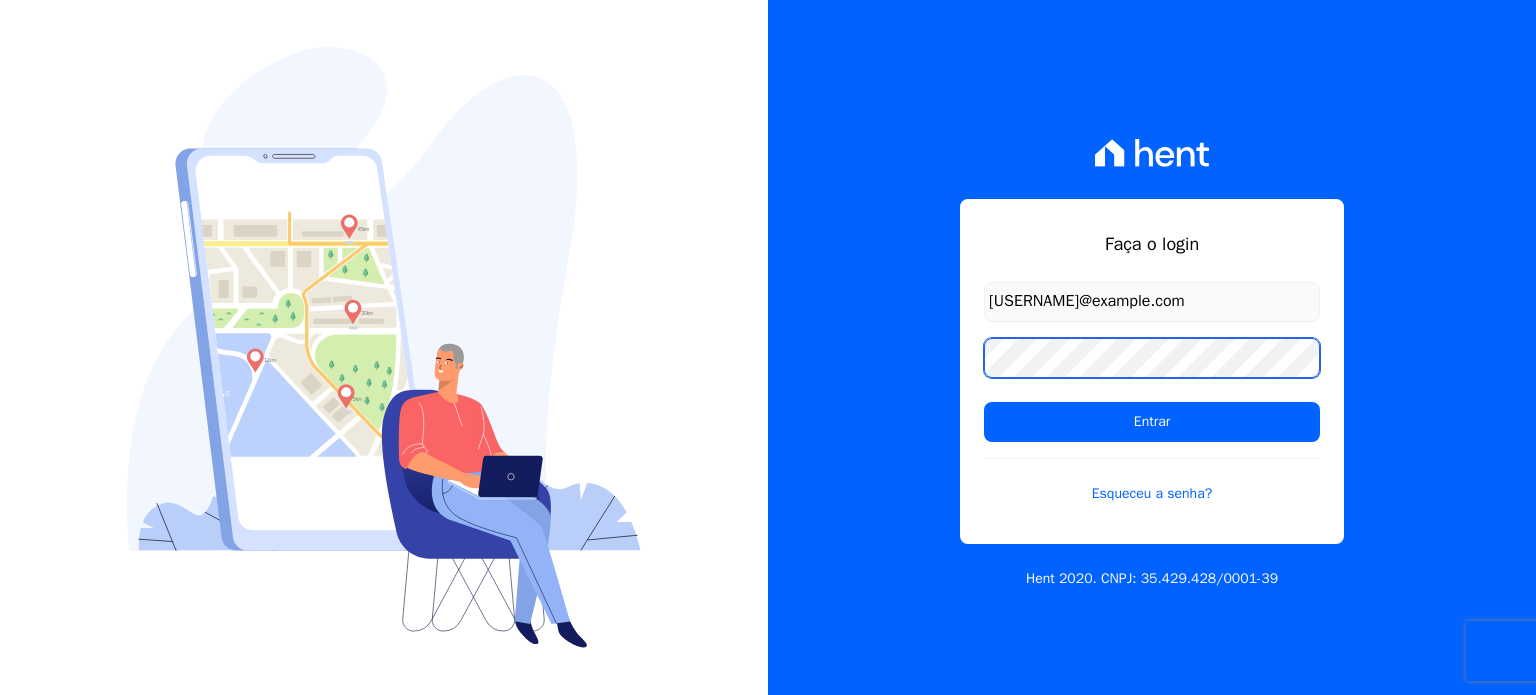 click on "Entrar" at bounding box center (1152, 422) 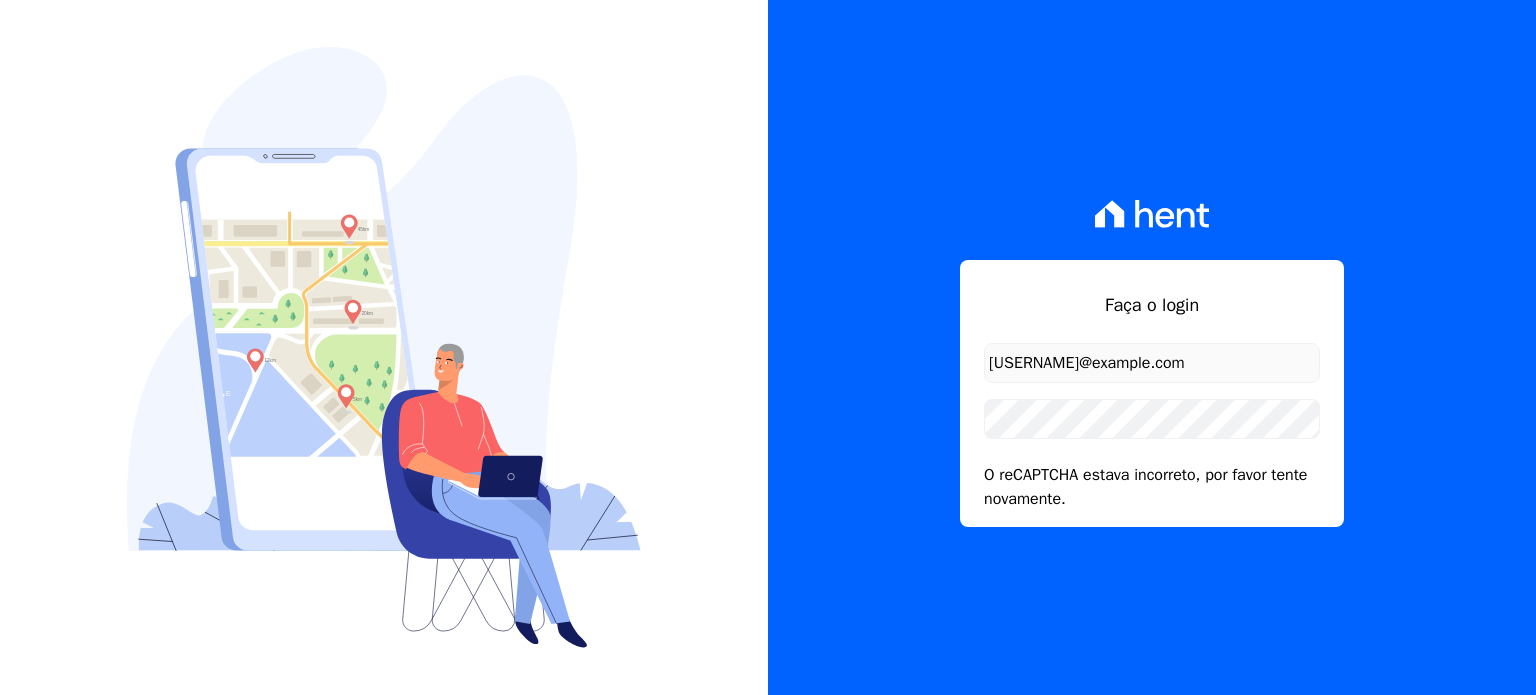scroll, scrollTop: 0, scrollLeft: 0, axis: both 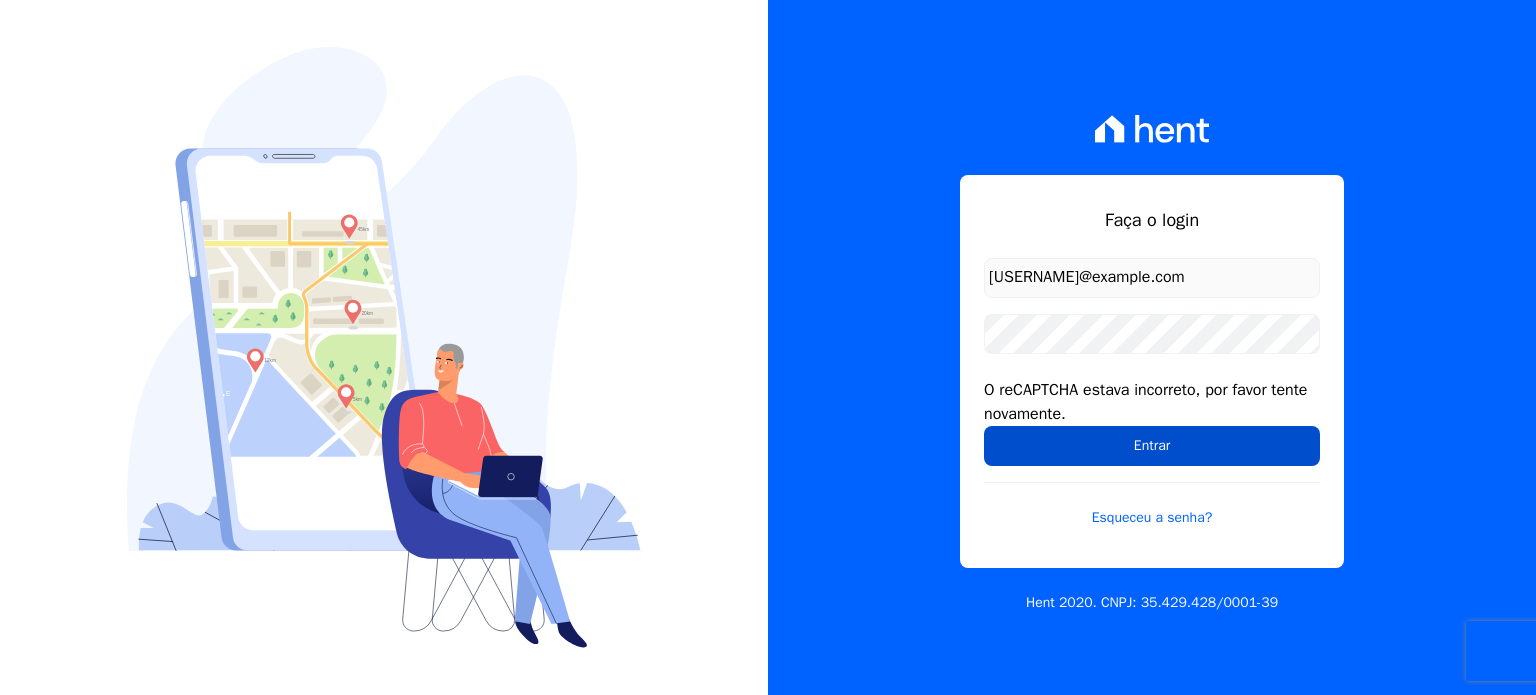 click on "Entrar" at bounding box center [1152, 446] 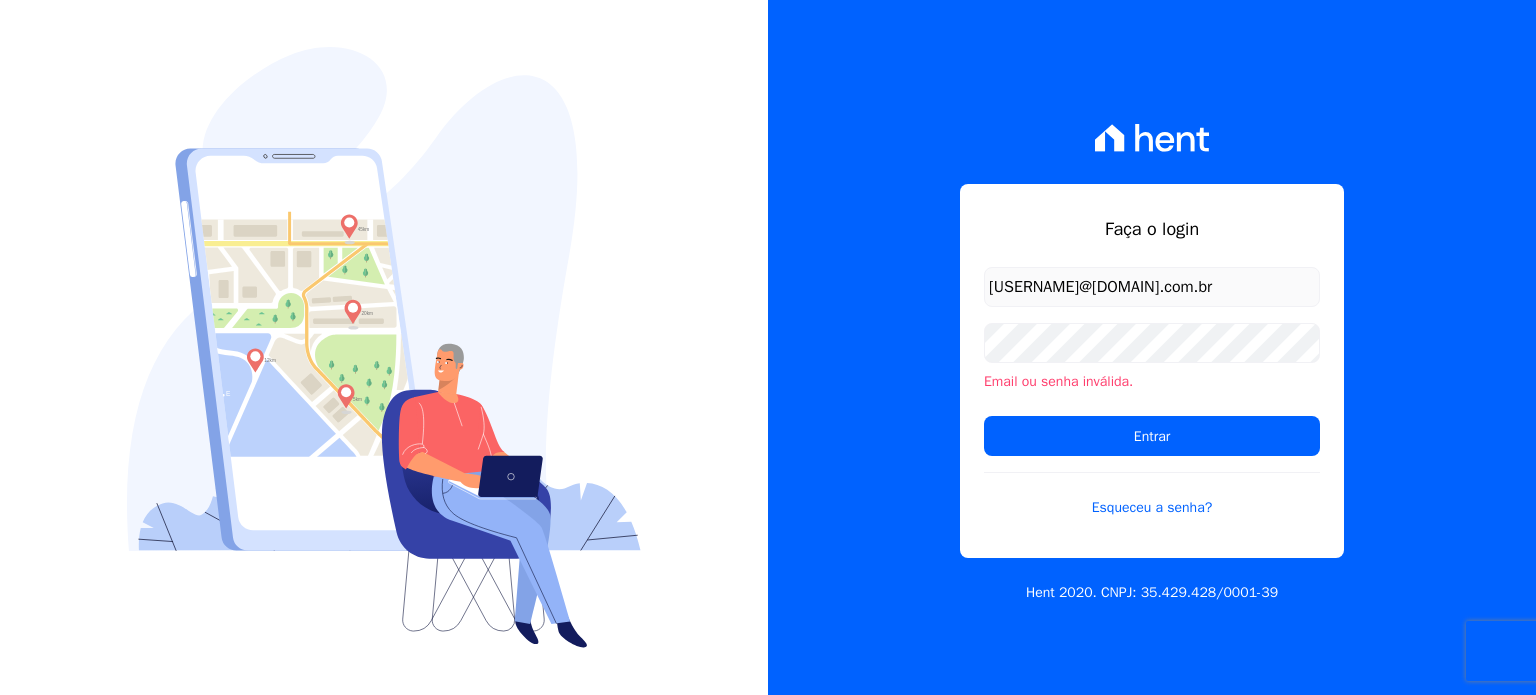 scroll, scrollTop: 0, scrollLeft: 0, axis: both 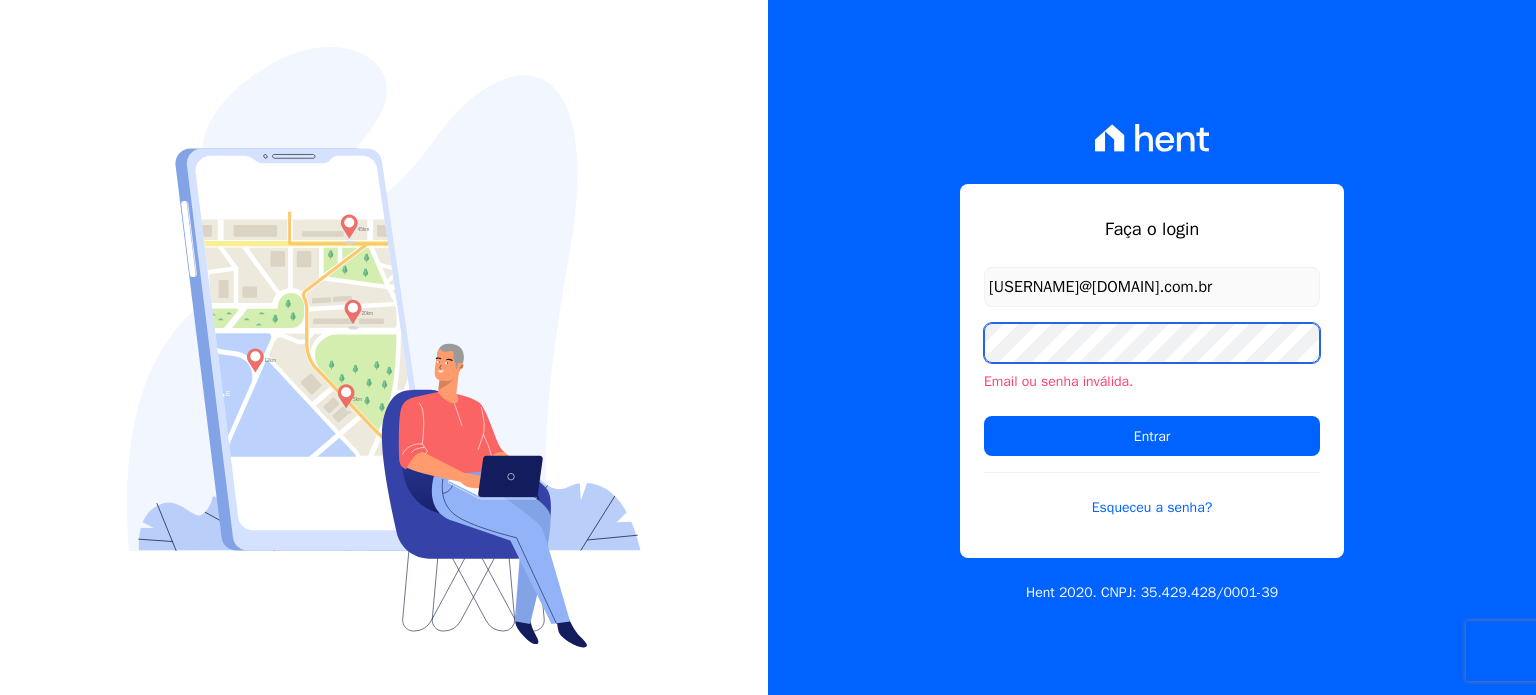 click on "Entrar" at bounding box center [1152, 436] 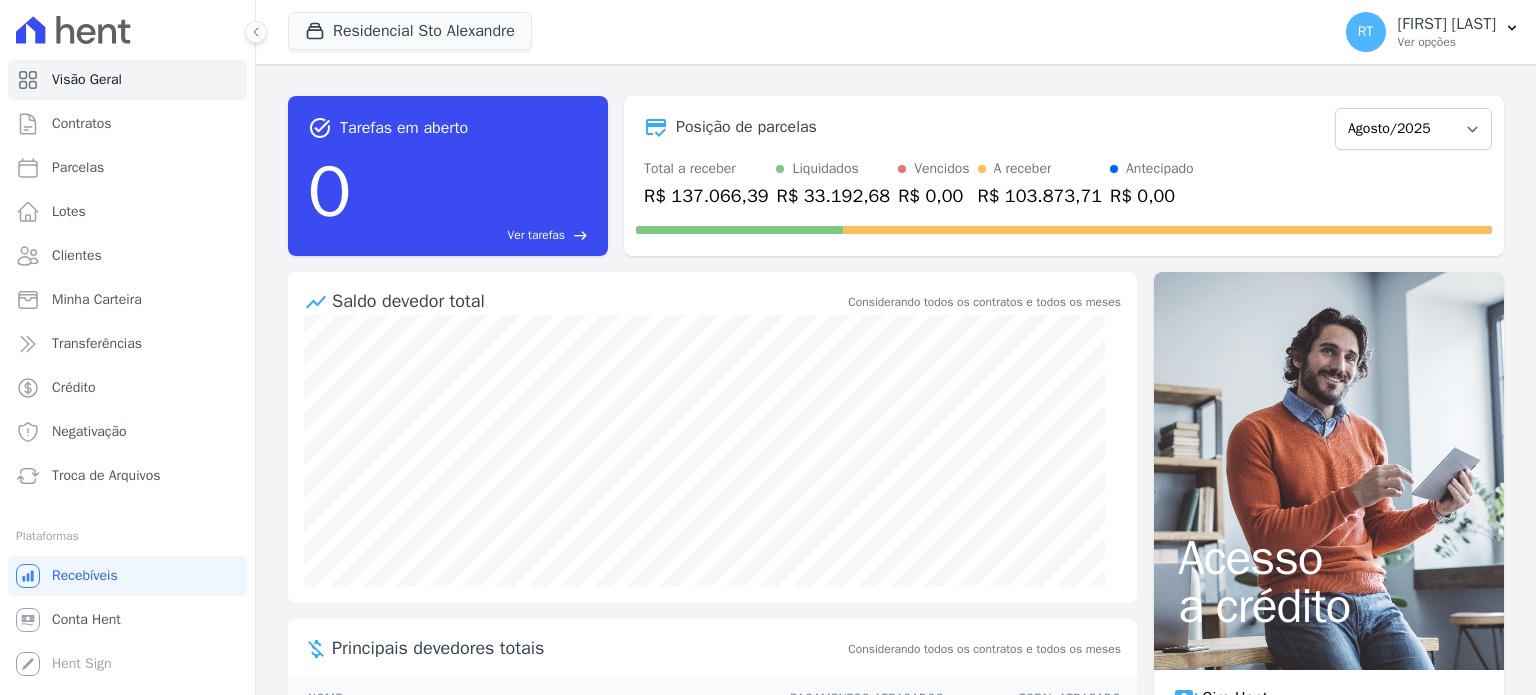 scroll, scrollTop: 0, scrollLeft: 0, axis: both 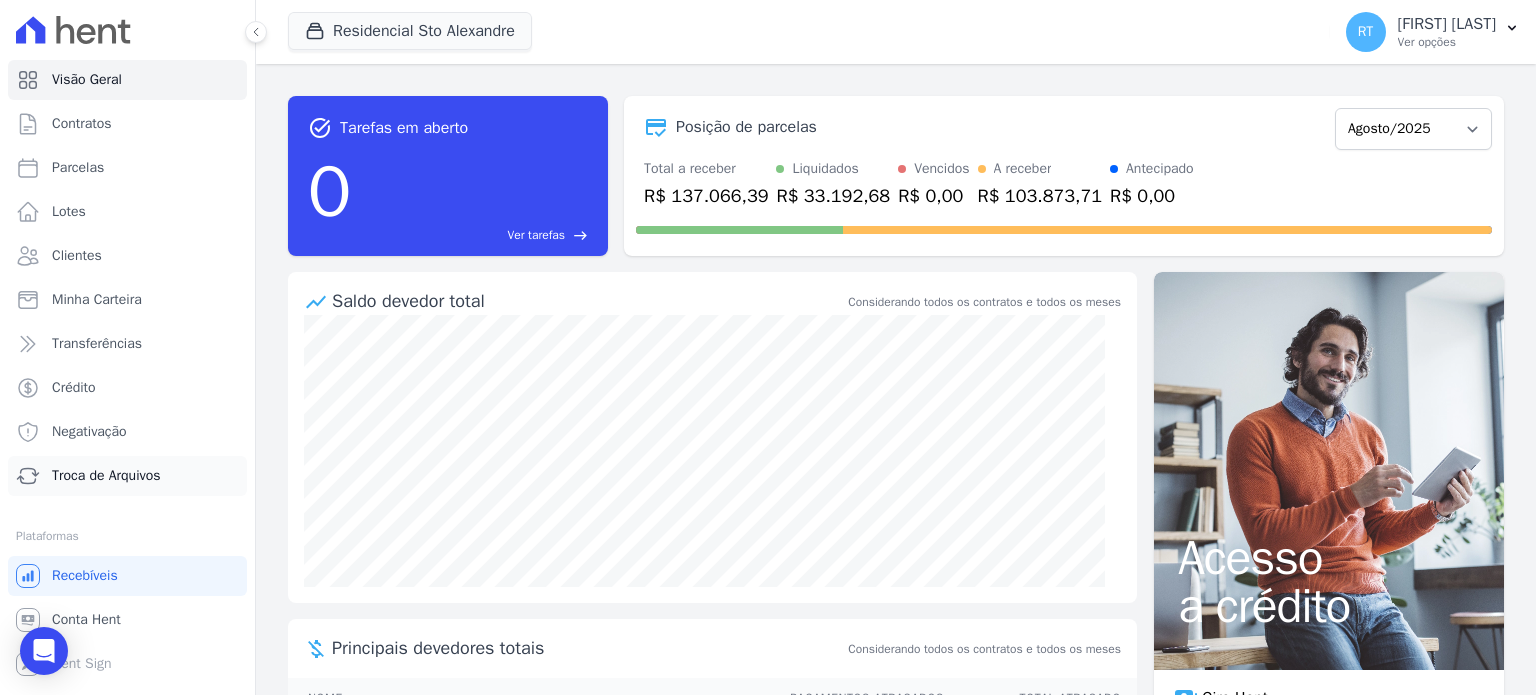 click on "Troca de Arquivos" at bounding box center [127, 476] 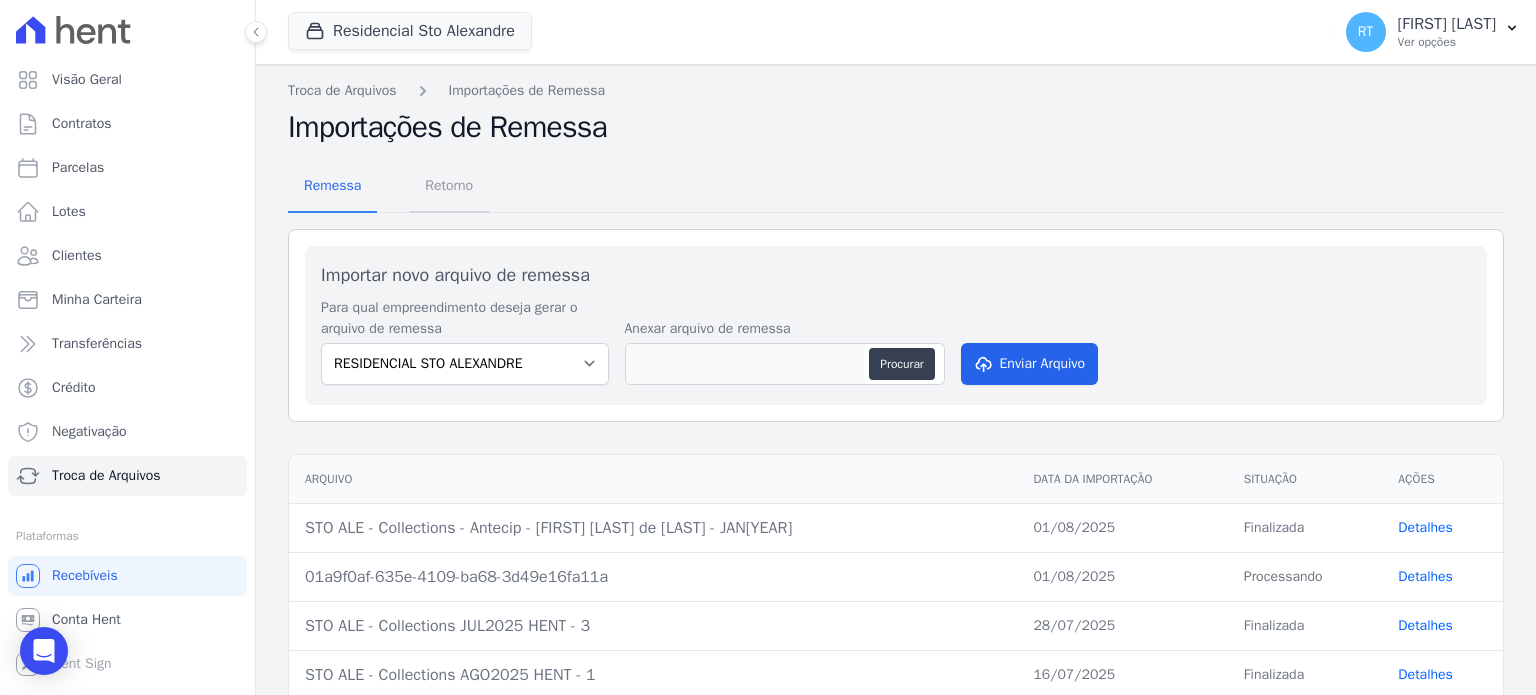 click on "Retorno" at bounding box center [449, 185] 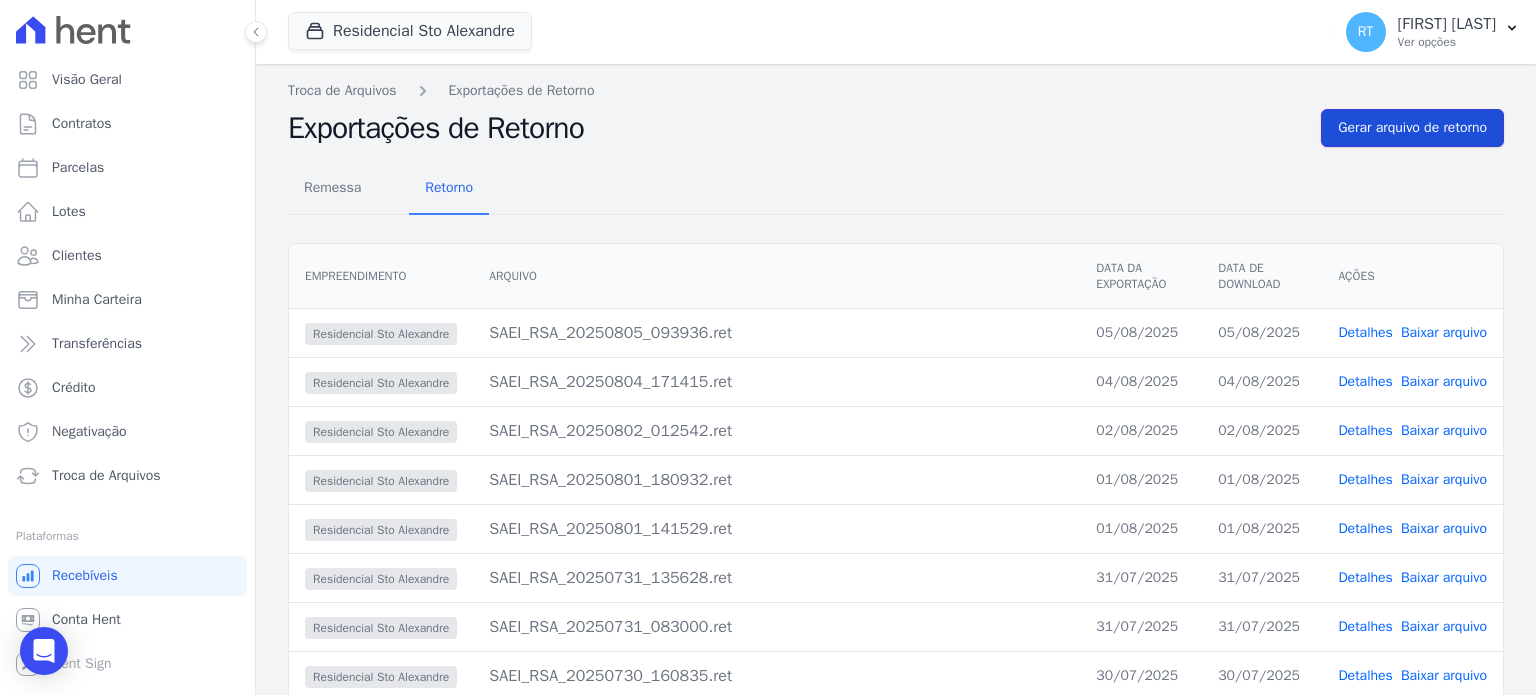 click on "Gerar arquivo de retorno" at bounding box center (1412, 128) 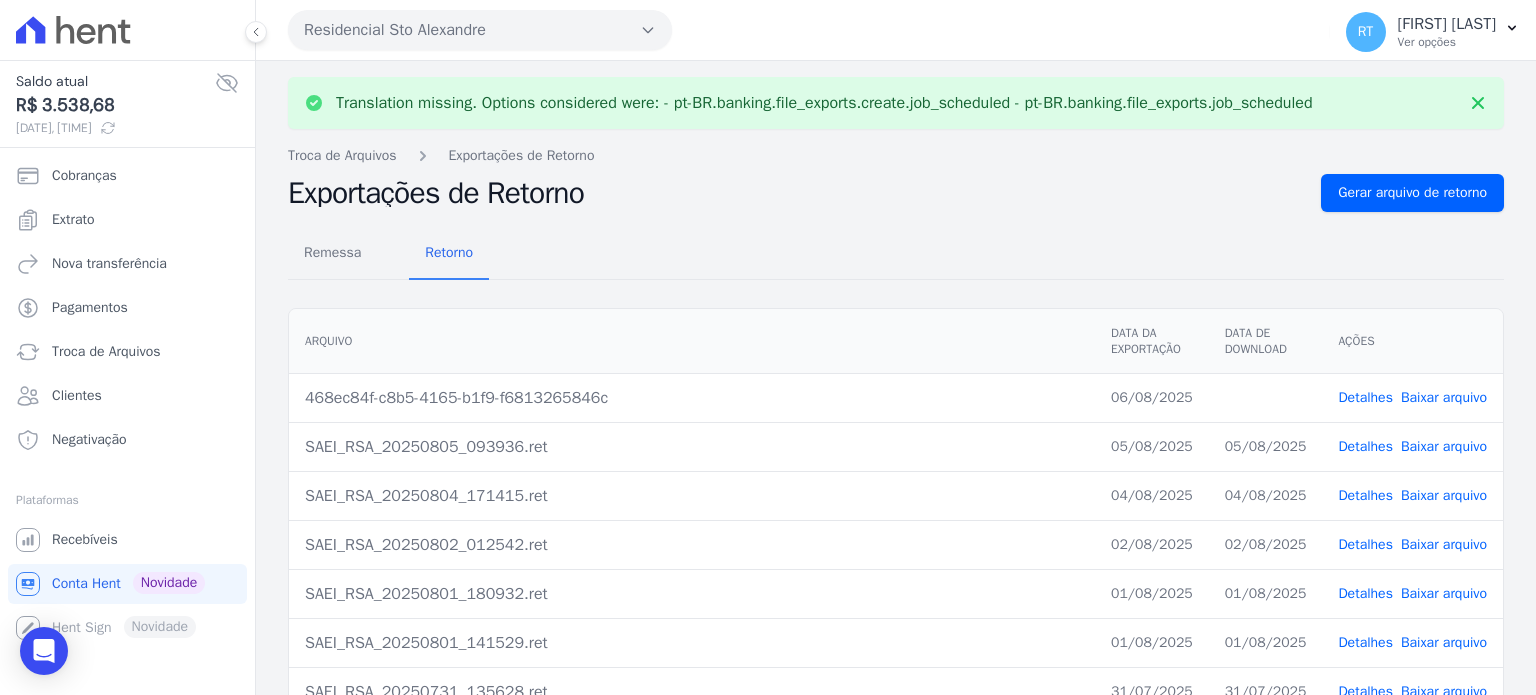 click on "Detalhes" at bounding box center (1365, 397) 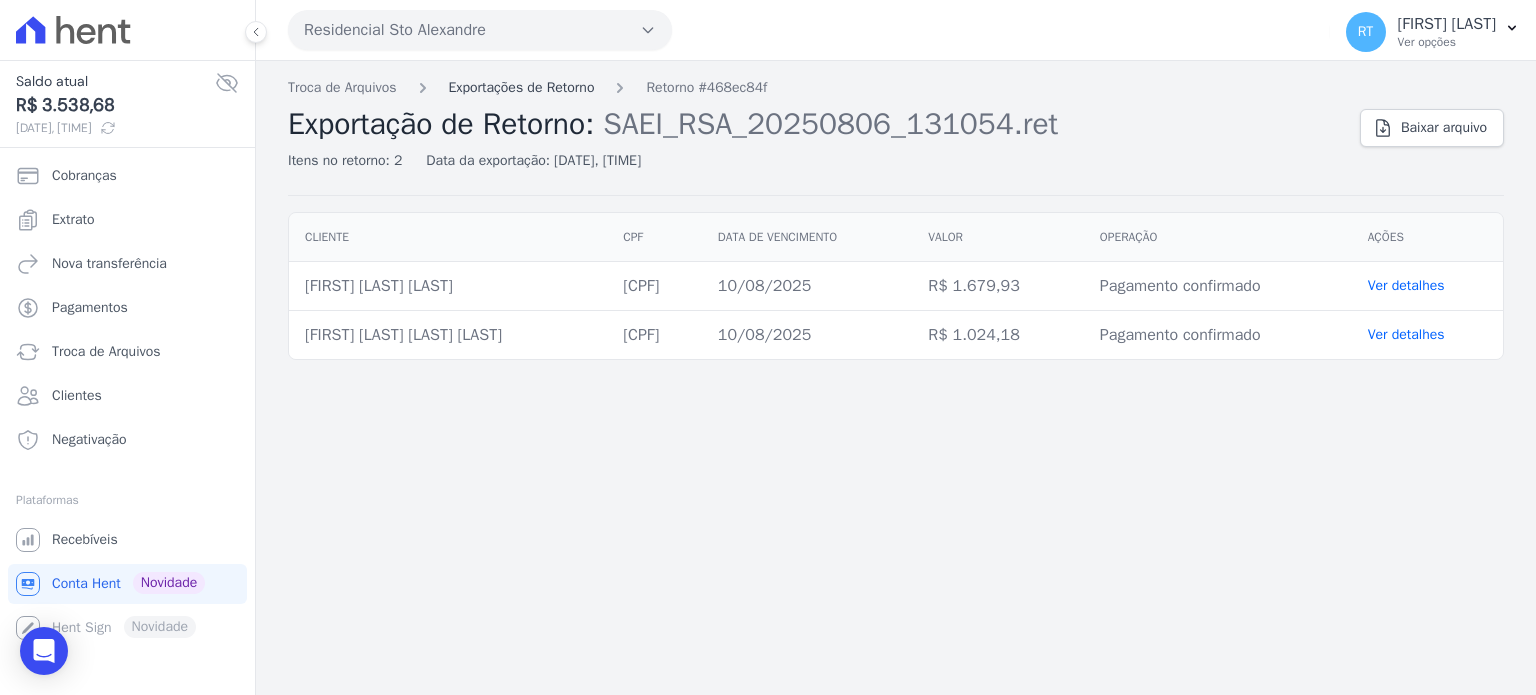 click on "Exportações de Retorno" at bounding box center [522, 87] 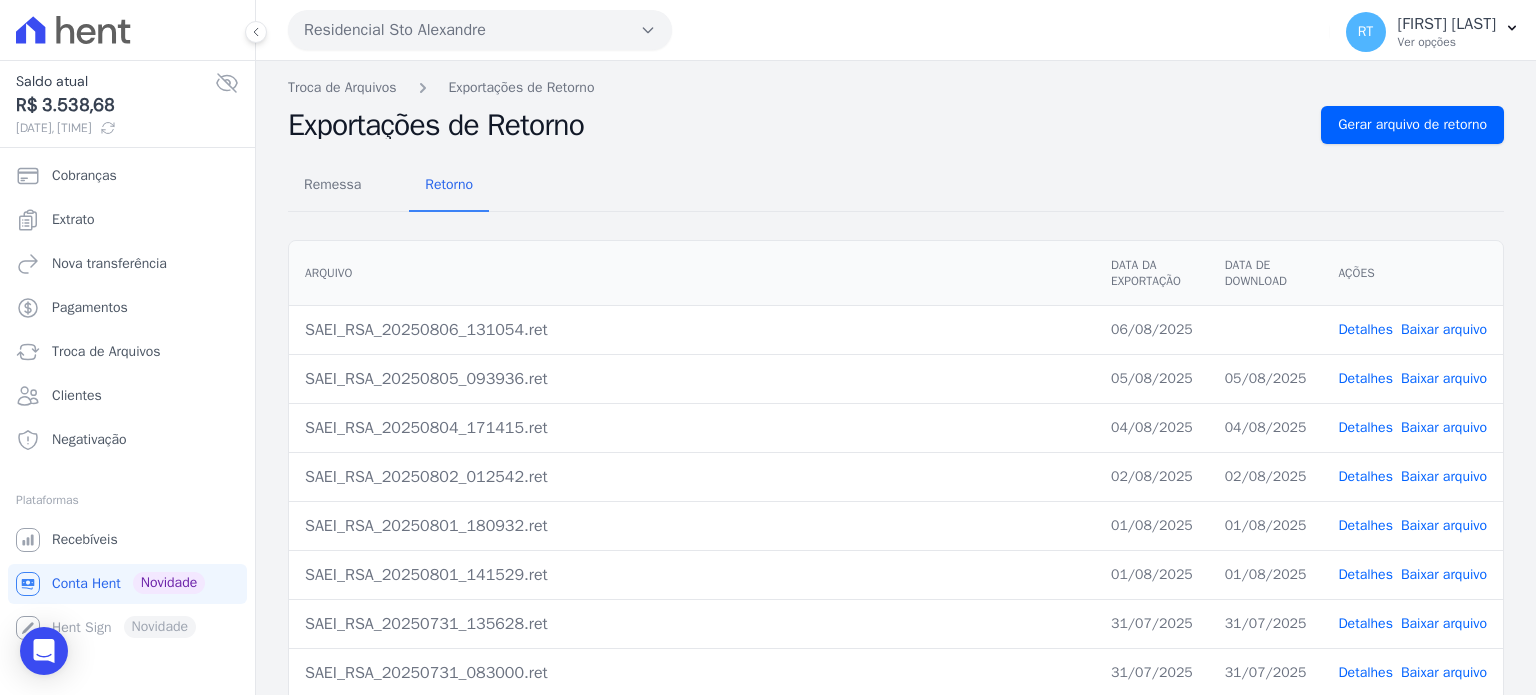 click on "Baixar arquivo" at bounding box center (1444, 329) 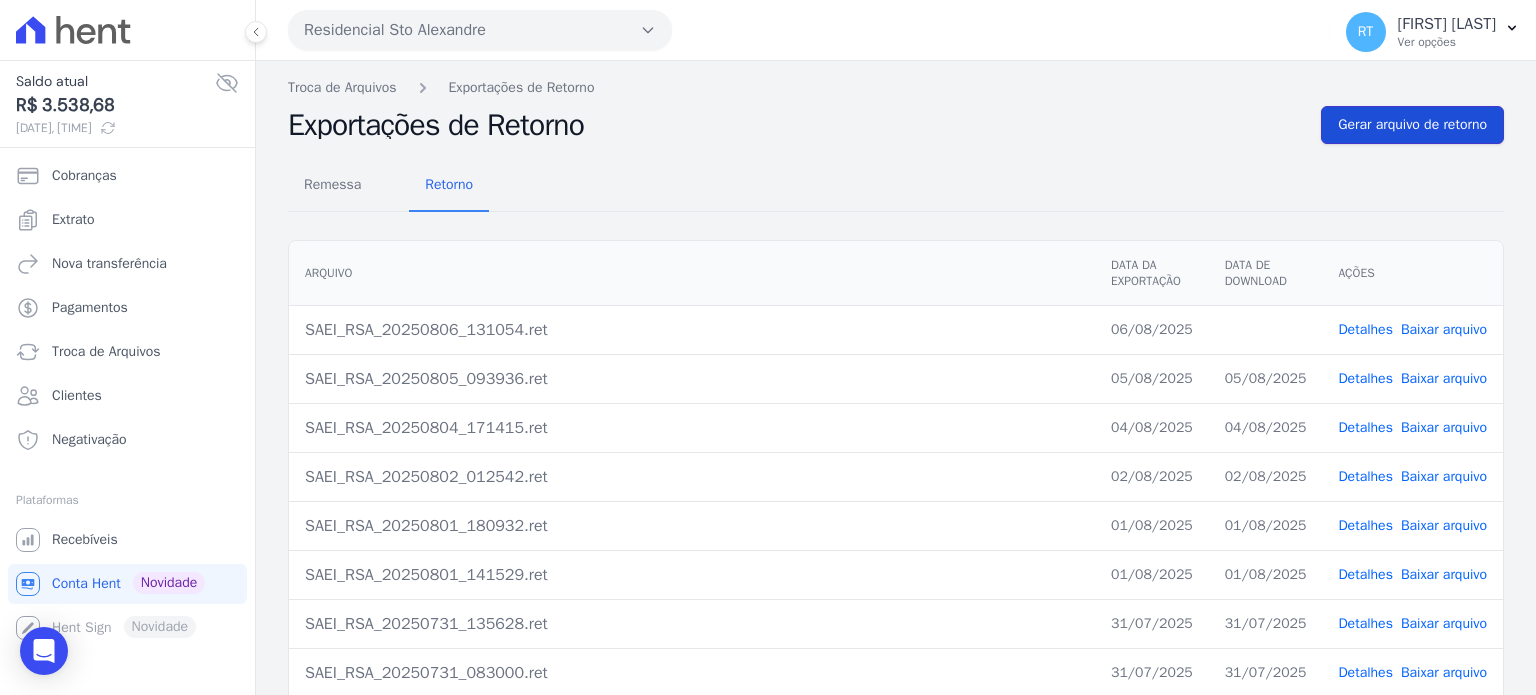 click on "Gerar arquivo de retorno" at bounding box center [1412, 125] 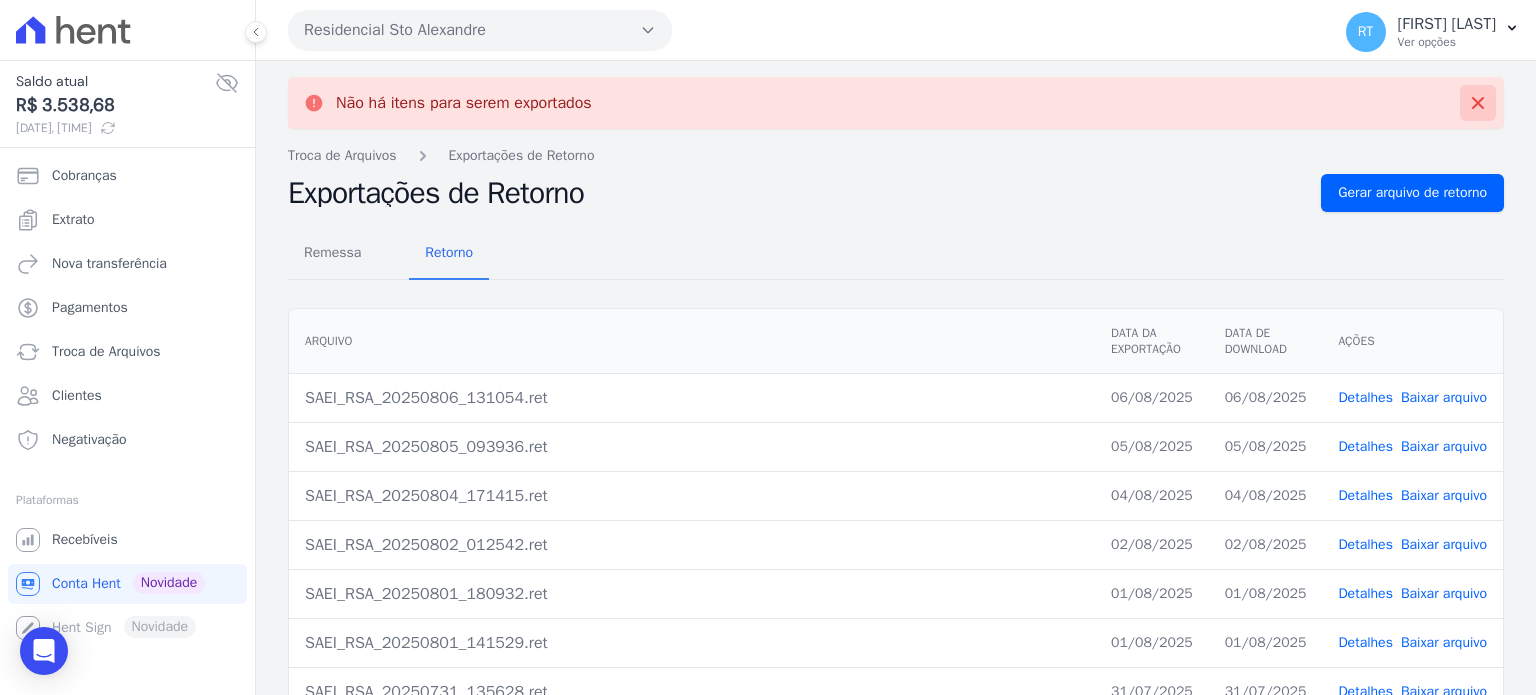 click 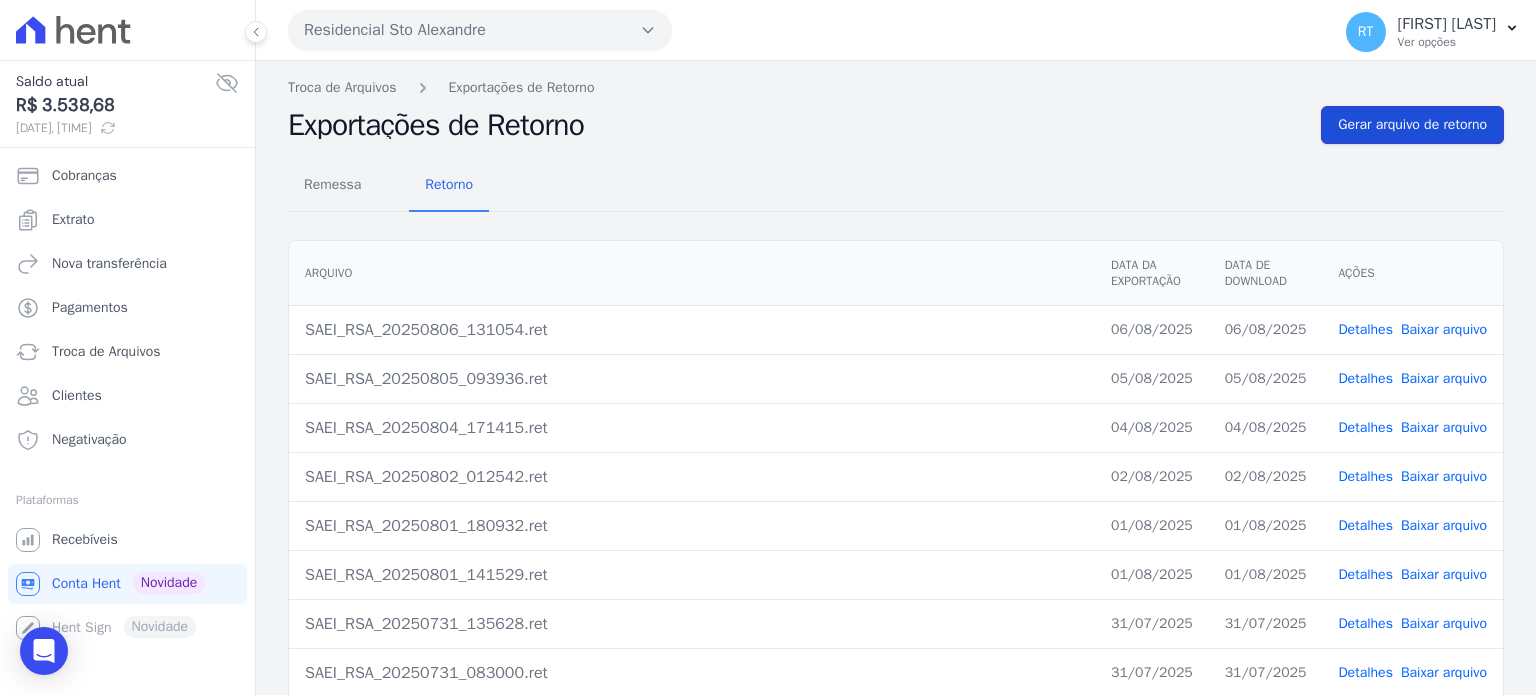 click on "Gerar arquivo de retorno" at bounding box center [1412, 125] 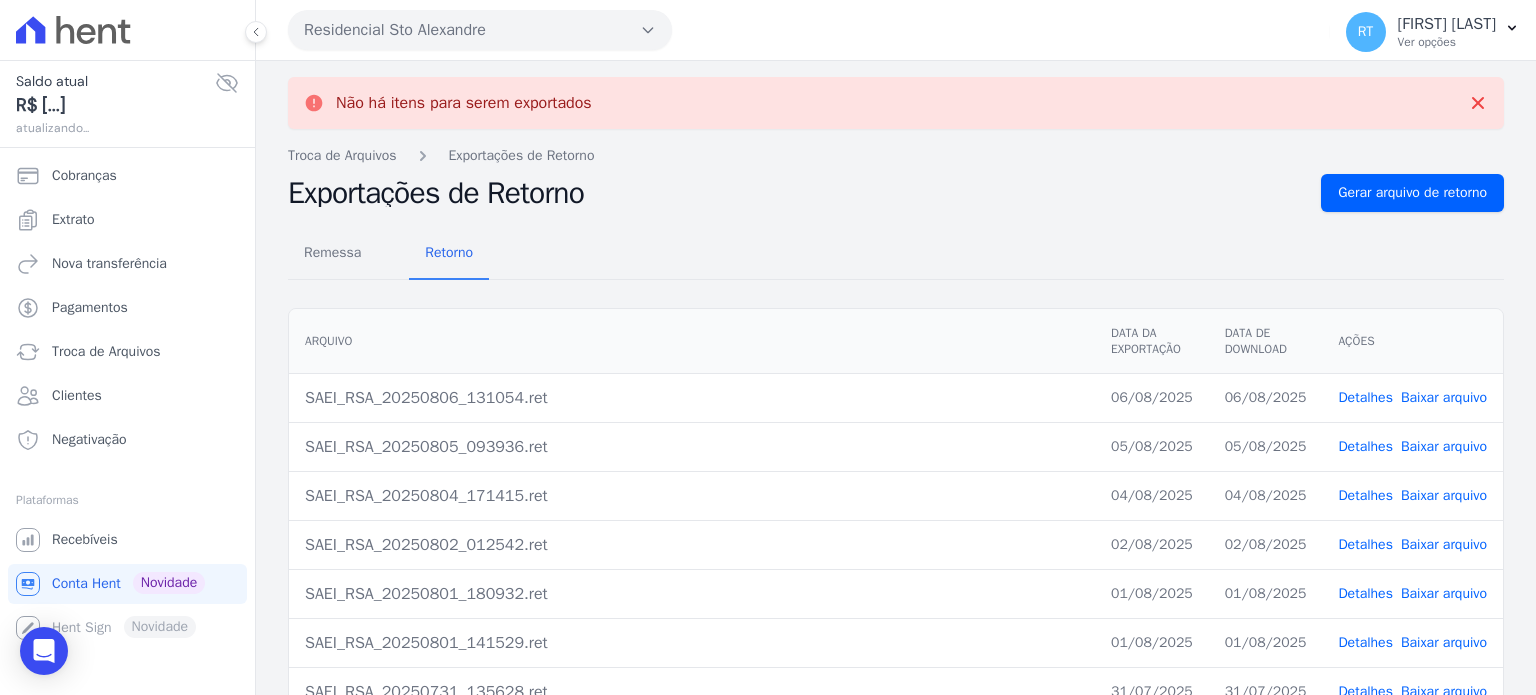 click on "Exportações de Retorno" at bounding box center (796, 193) 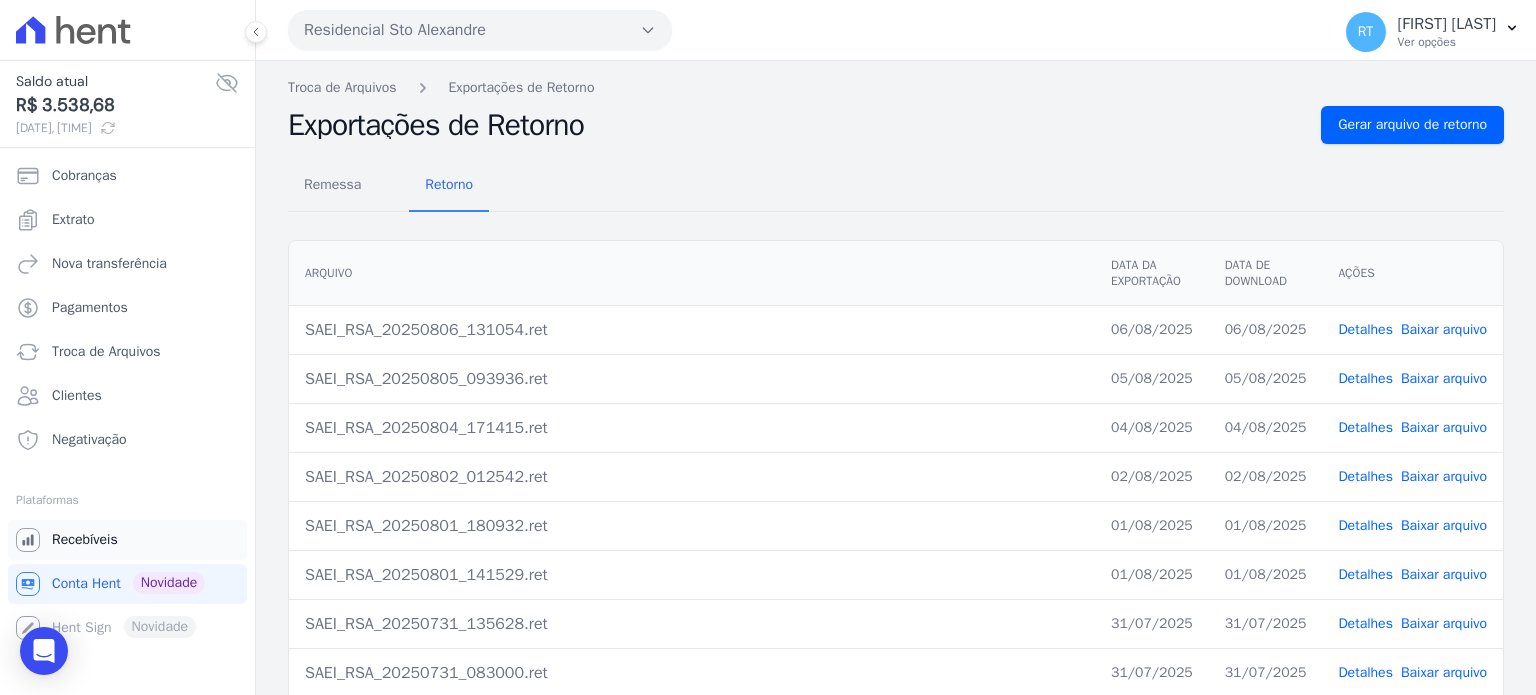click on "Recebíveis" at bounding box center [85, 540] 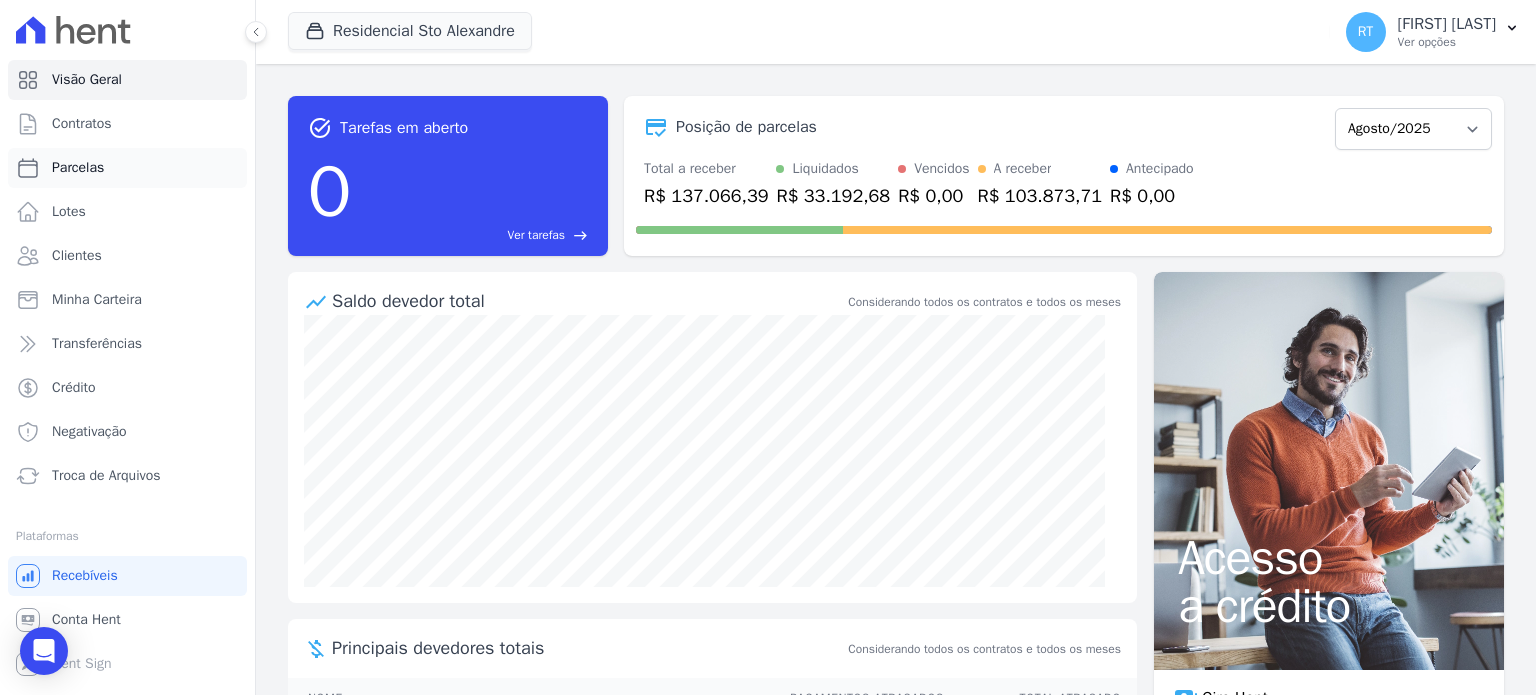 click on "Parcelas" at bounding box center (78, 168) 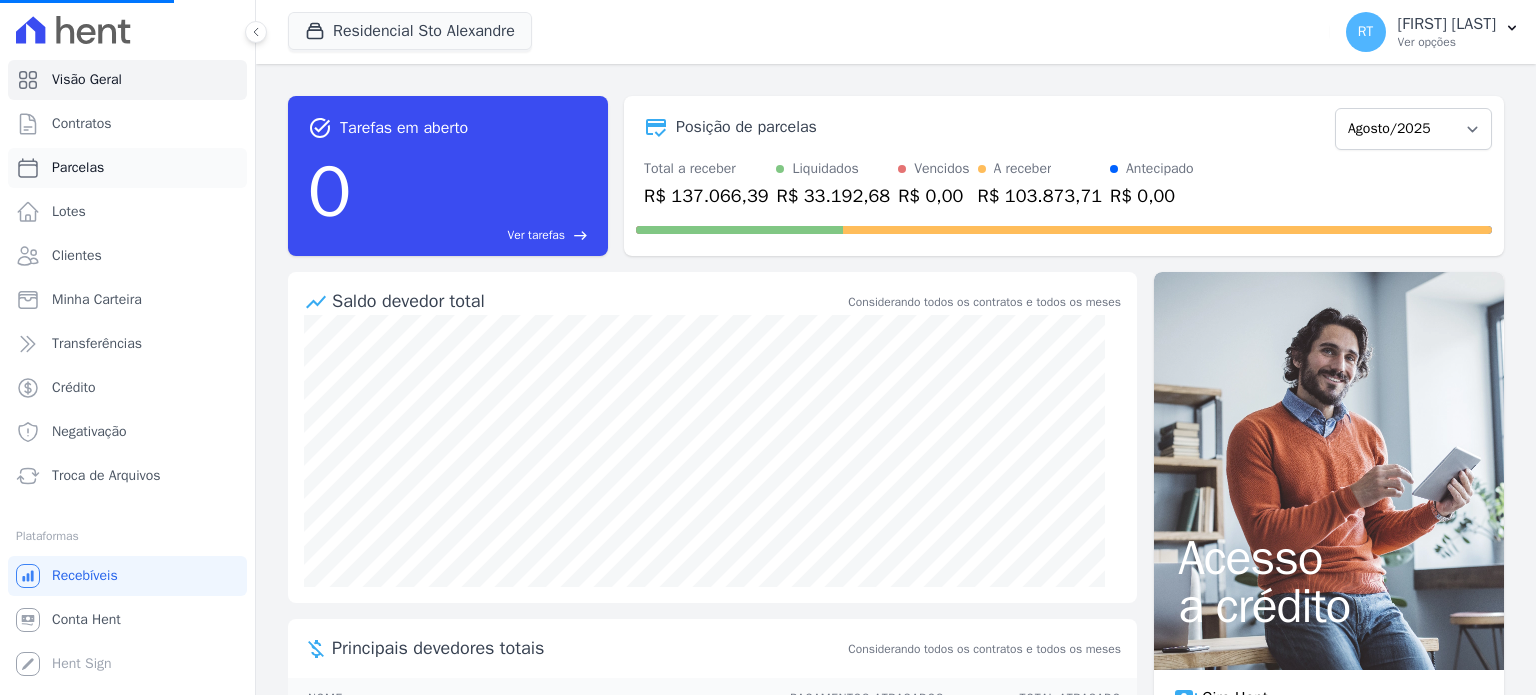 select 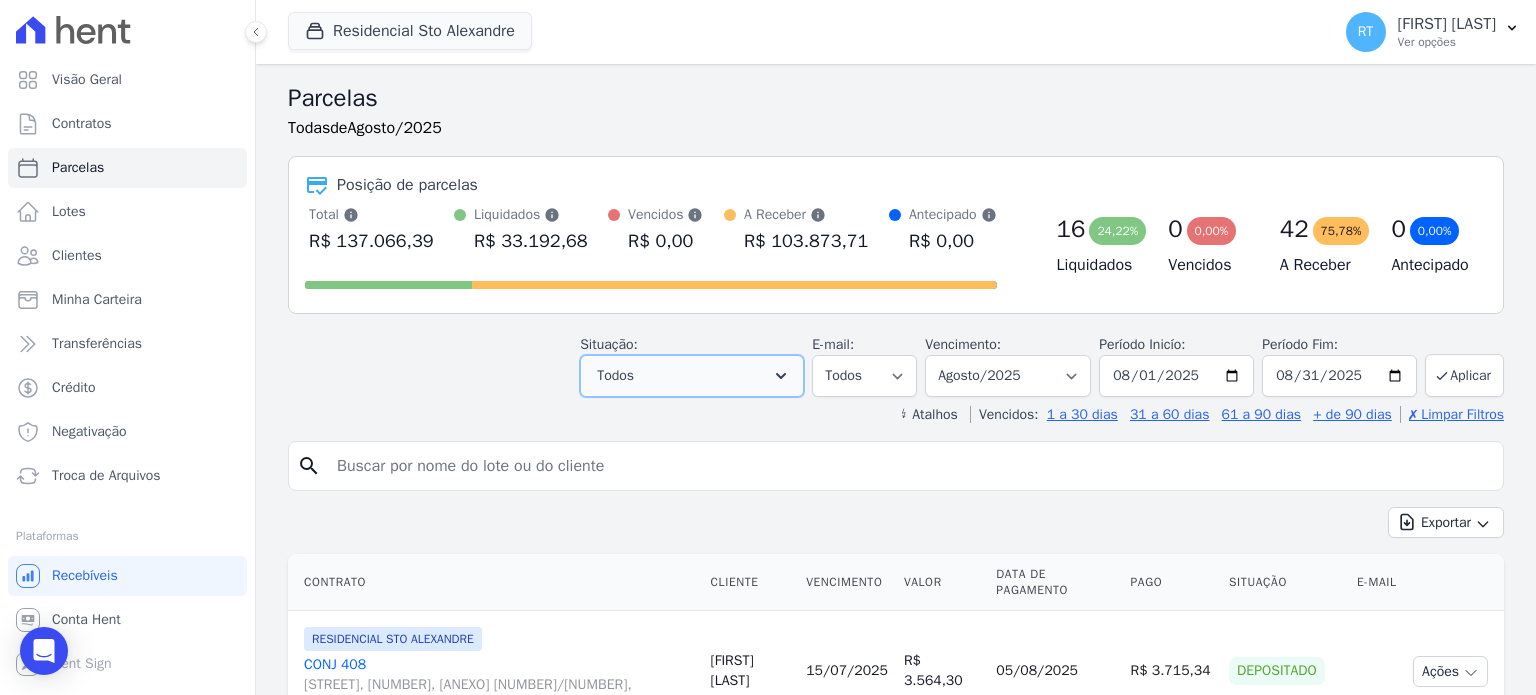 click 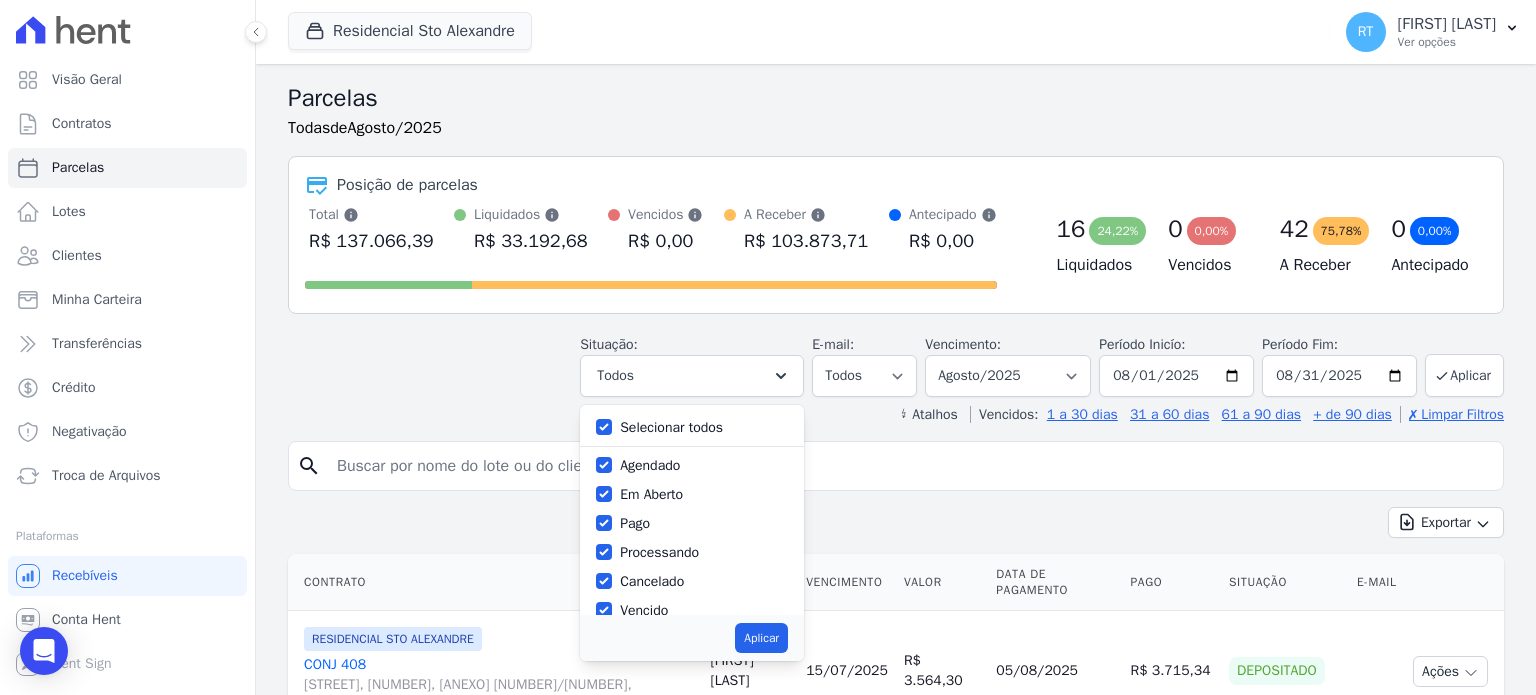 click on "Selecionar todos" at bounding box center (671, 427) 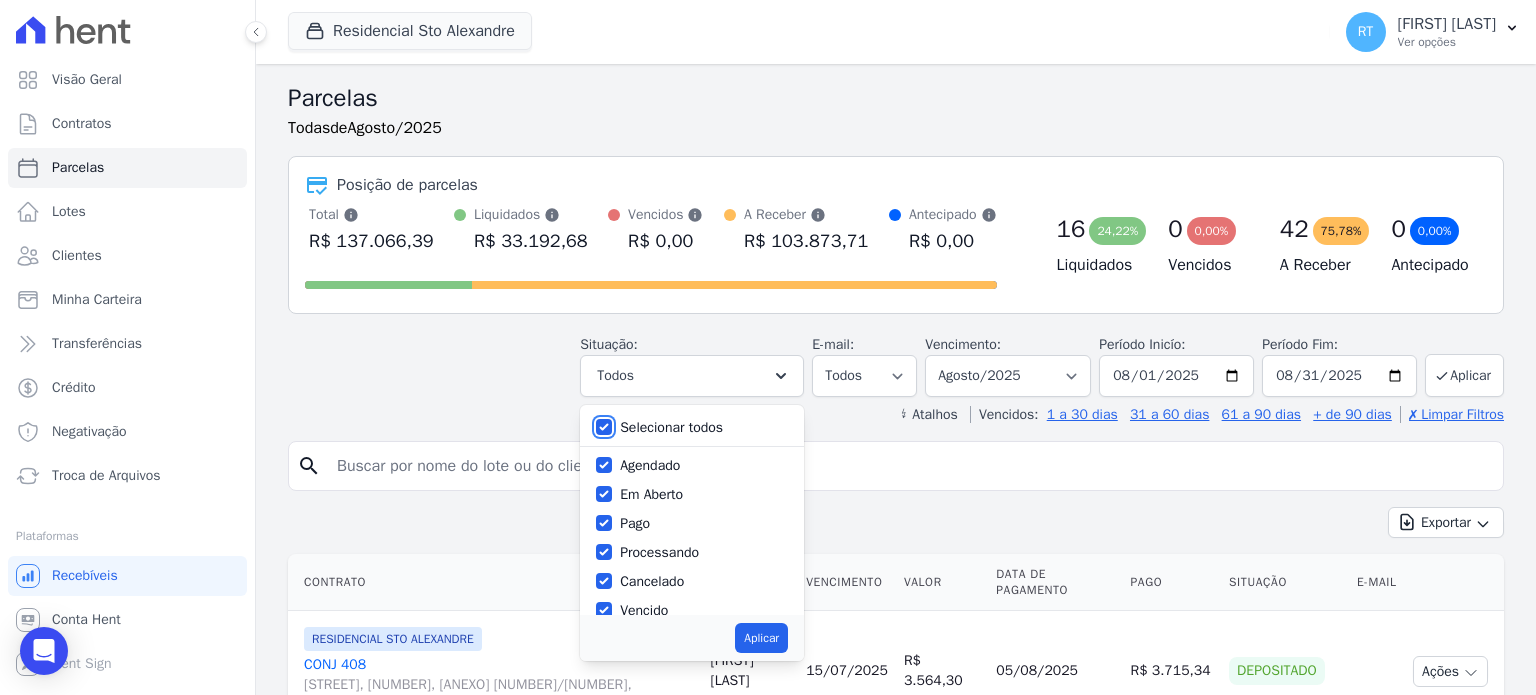 click on "Selecionar todos" at bounding box center [604, 427] 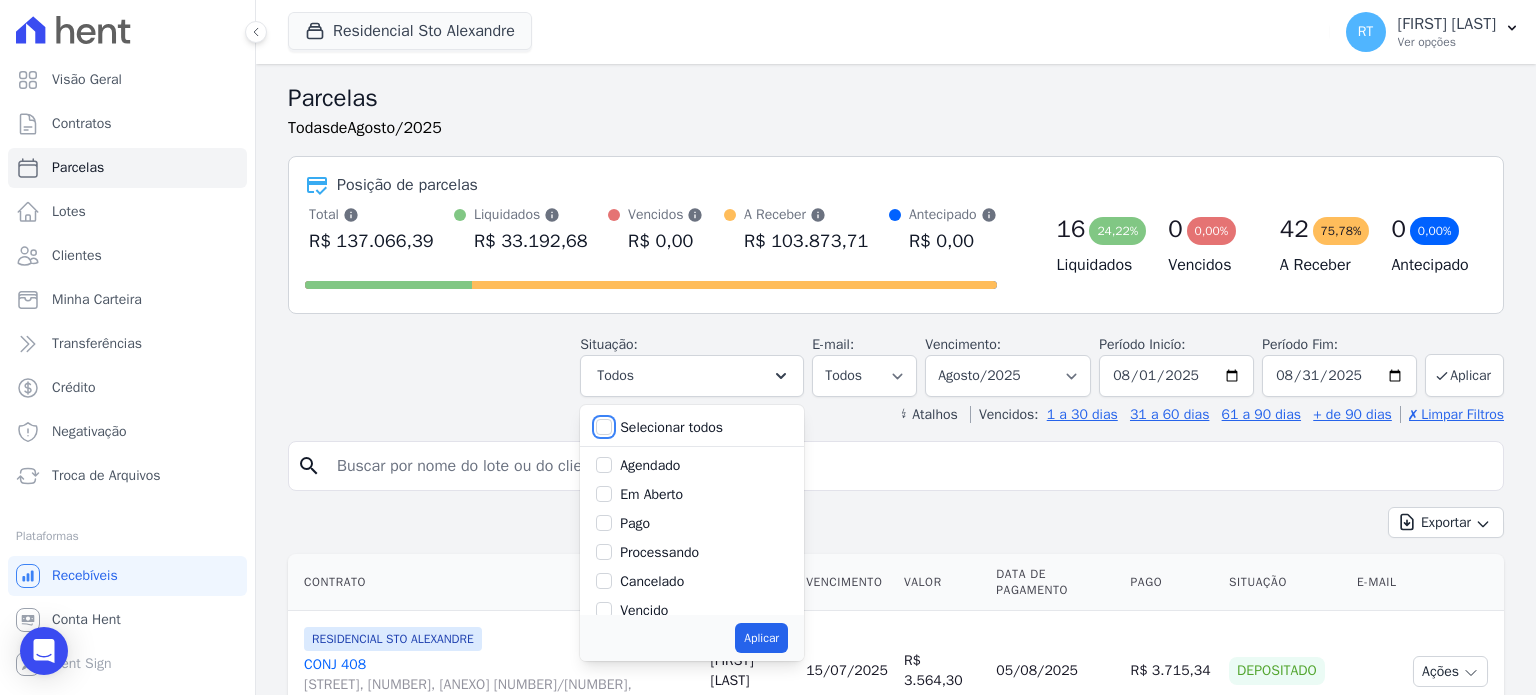 checkbox on "false" 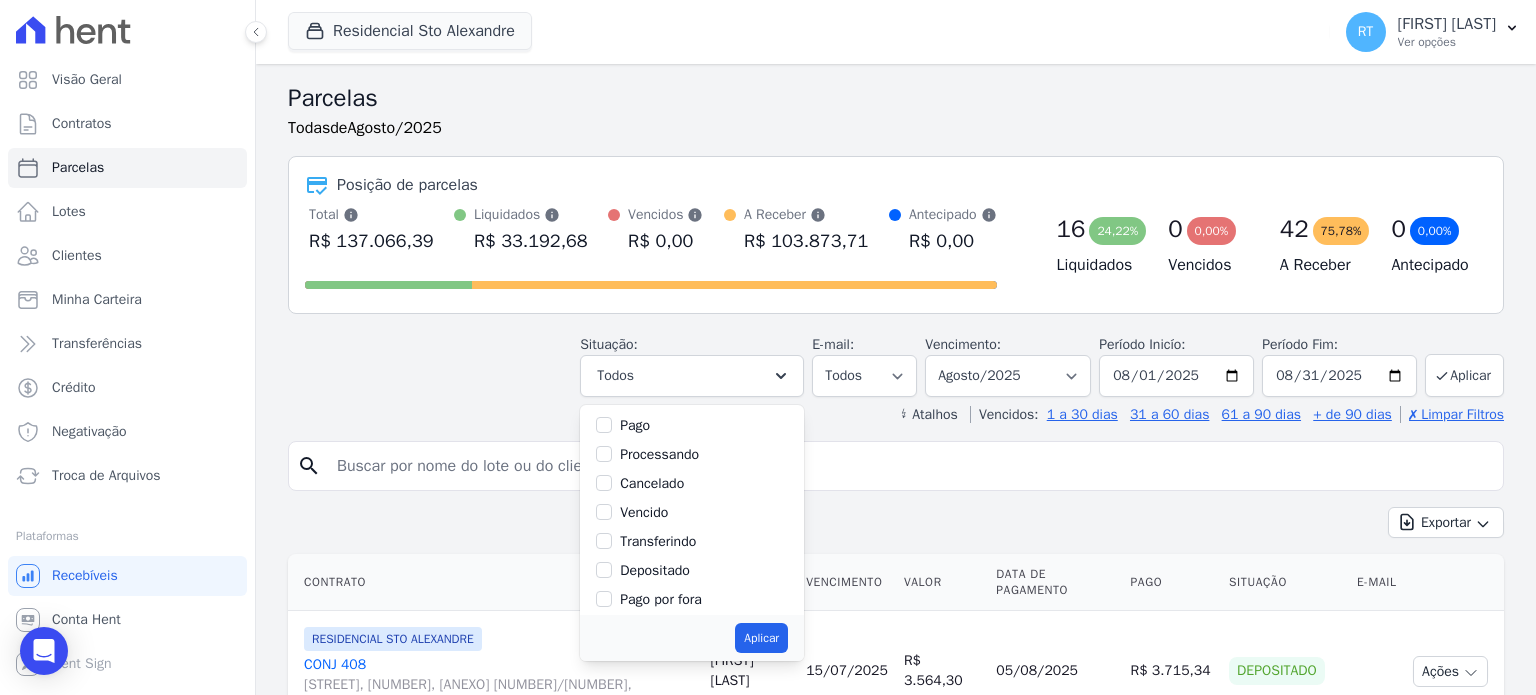 scroll, scrollTop: 100, scrollLeft: 0, axis: vertical 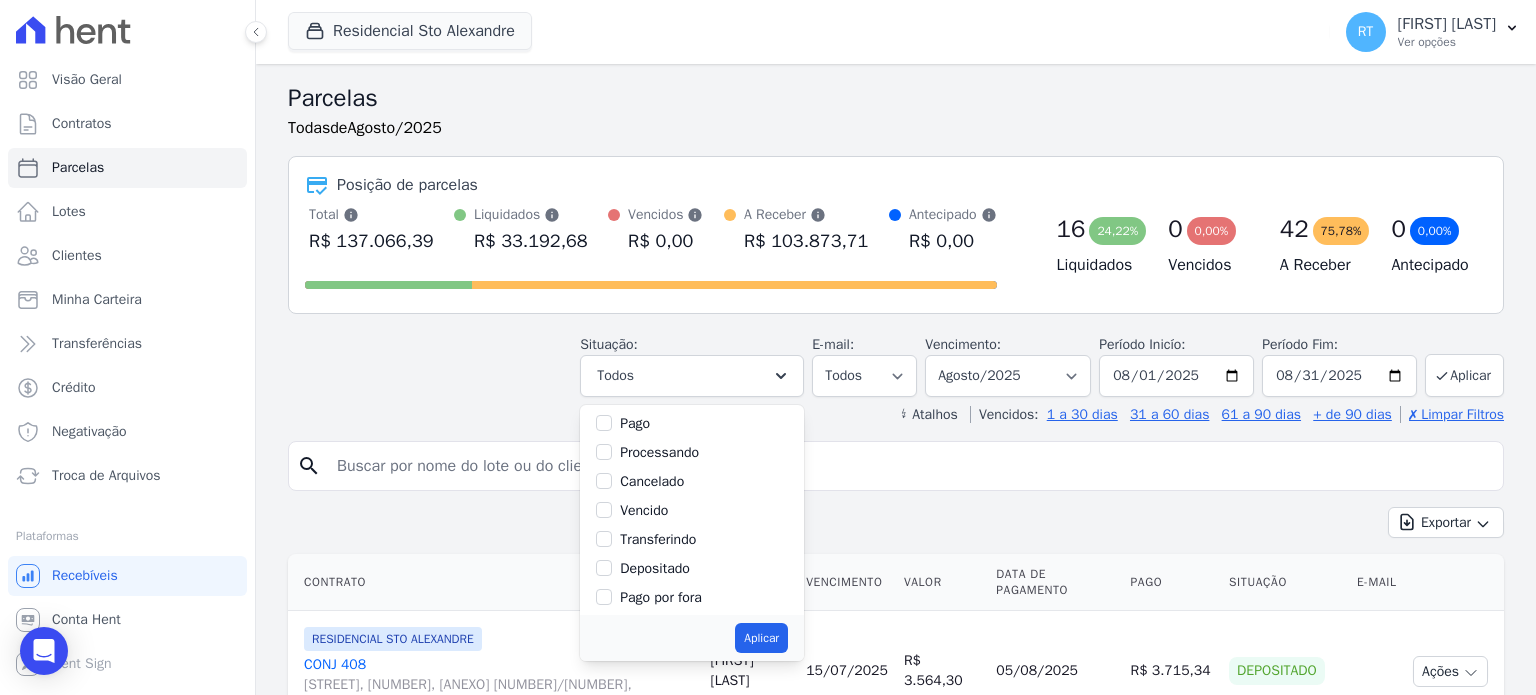 click on "Vencido" at bounding box center [644, 510] 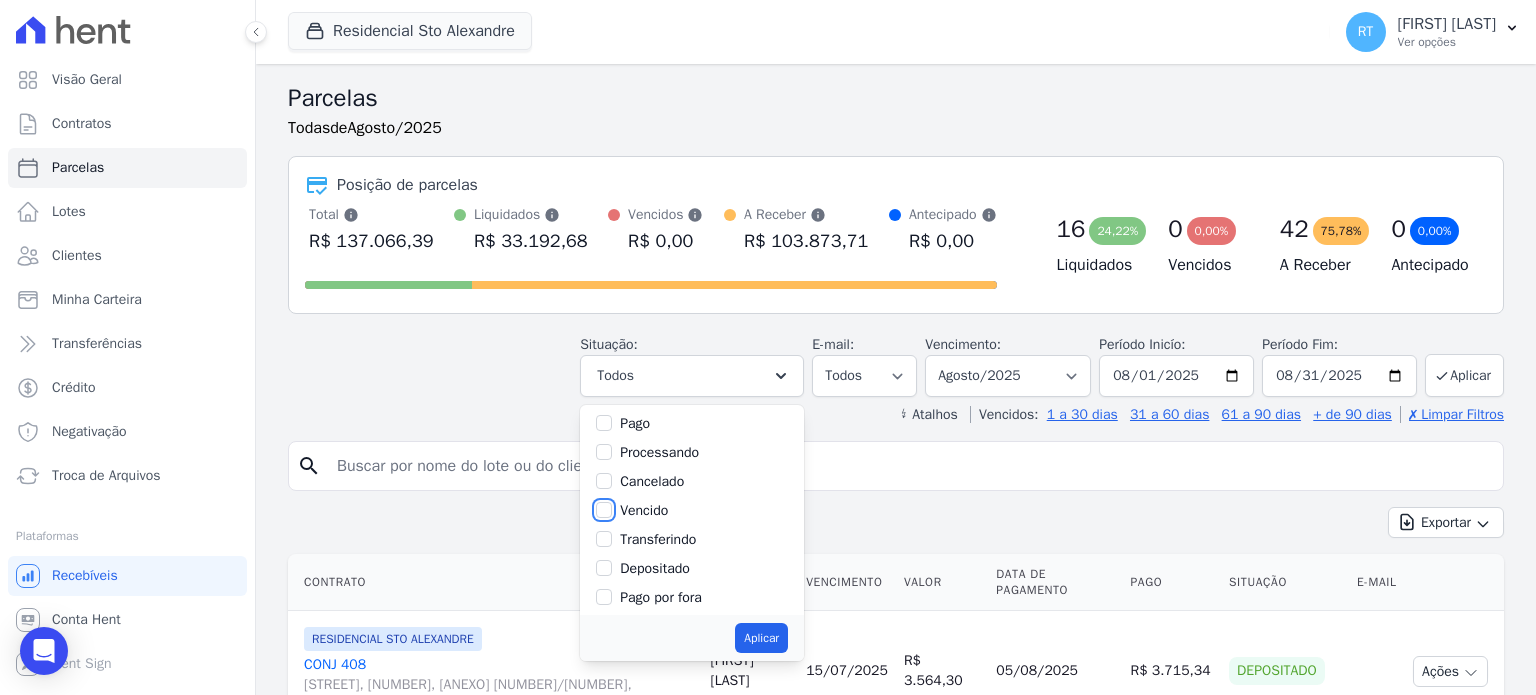 checkbox on "true" 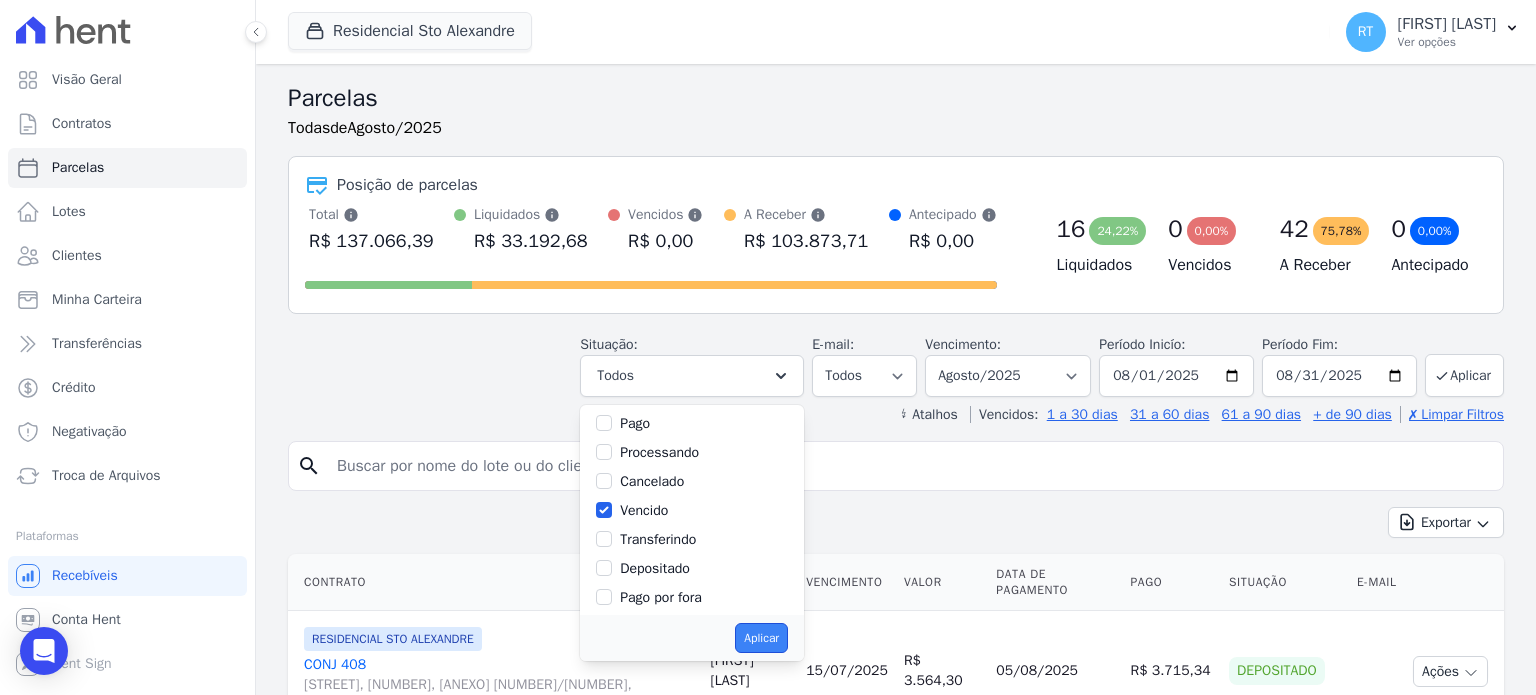 click on "Aplicar" at bounding box center [761, 638] 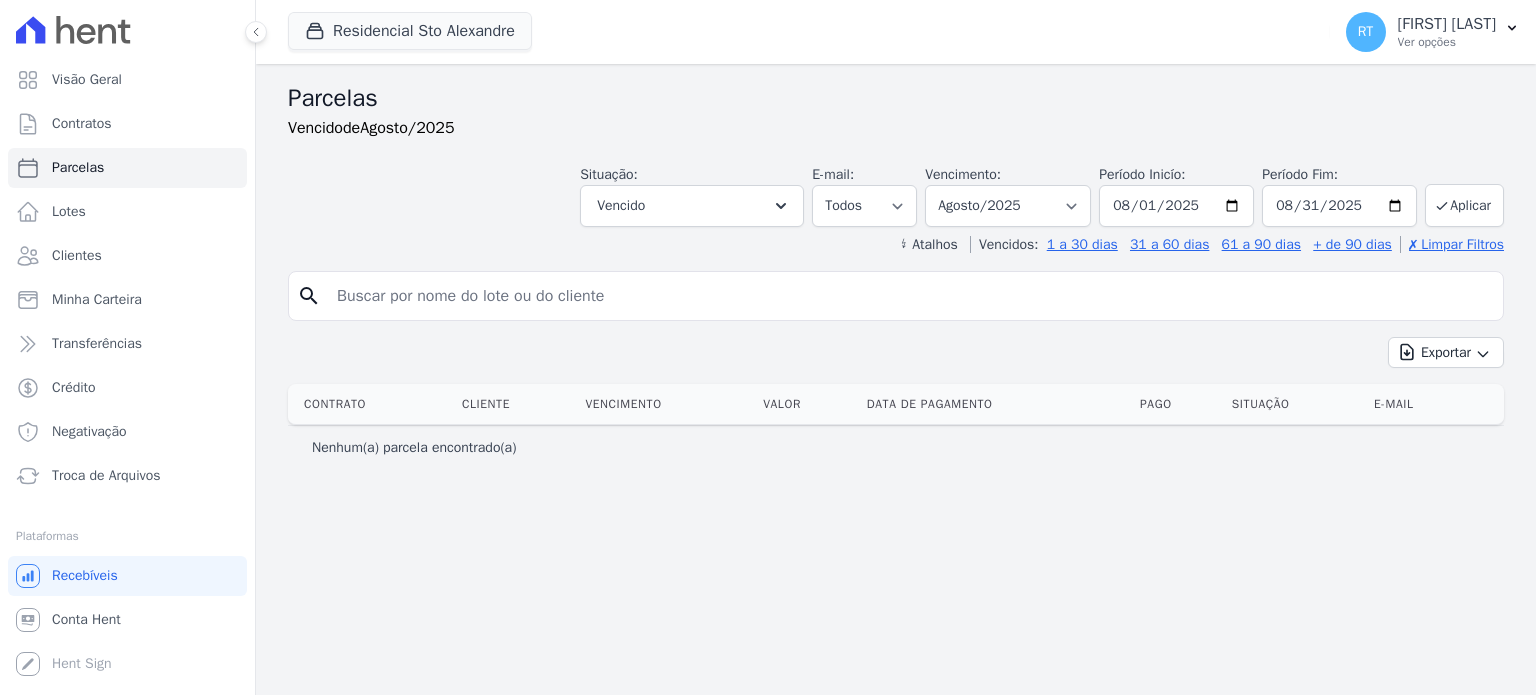 select 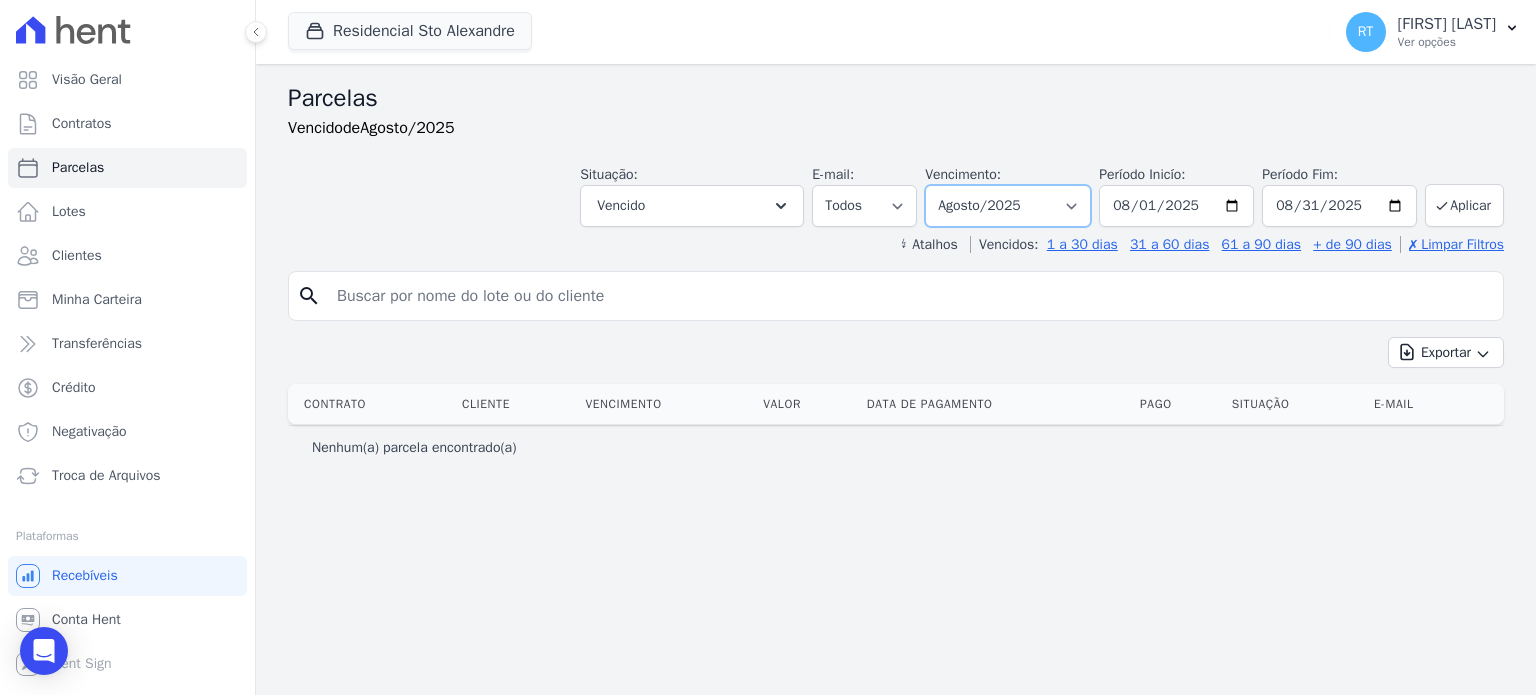 click on "Filtrar por período
────────
Todos os meses
[DATE]
[DATE]
[DATE]
[DATE]
[DATE]
[DATE]
[DATE]
[DATE]
[DATE]
[DATE]
[DATE]
[DATE]
[DATE]
[DATE]
[DATE]
[DATE]
[DATE]
[DATE]
[DATE]
[DATE]
[DATE]
[DATE]
[DATE]
[DATE]
[DATE]
[DATE]
[DATE]
[DATE]
[DATE]
[DATE]
[DATE]
[DATE]
[DATE]
[DATE]
[DATE]
[DATE]
[DATE]
[DATE]
[DATE]
[DATE]
[DATE]
[DATE]
[DATE]
[DATE]
[DATE]
[DATE]
[DATE]
[DATE]
[DATE]
[DATE]
[DATE]
[DATE]
[DATE]
[DATE]
[DATE]
[DATE]
[DATE]
[DATE]
[DATE]
[DATE]
[DATE]
[DATE]
[DATE]" at bounding box center (1008, 206) 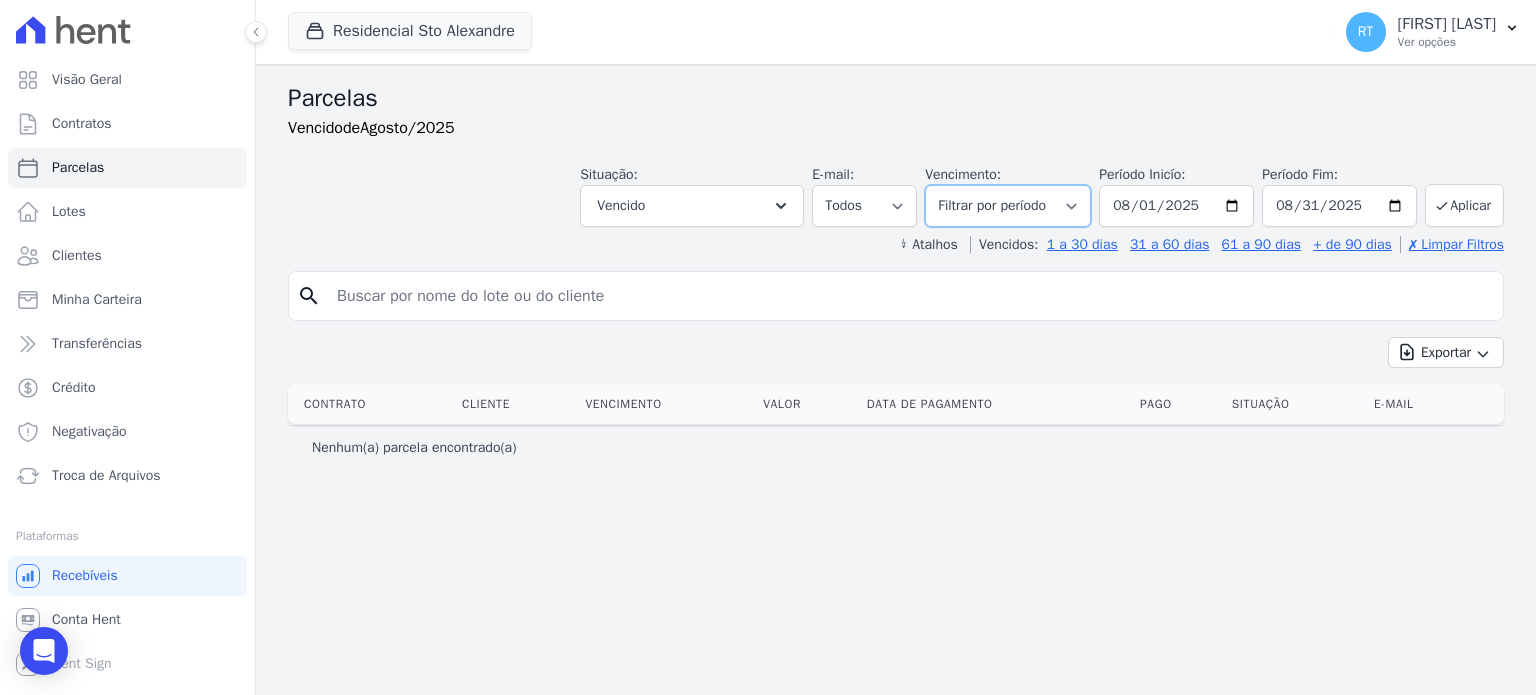 click on "Filtrar por período
────────
Todos os meses
[DATE]
[DATE]
[DATE]
[DATE]
[DATE]
[DATE]
[DATE]
[DATE]
[DATE]
[DATE]
[DATE]
[DATE]
[DATE]
[DATE]
[DATE]
[DATE]
[DATE]
[DATE]
[DATE]
[DATE]
[DATE]
[DATE]
[DATE]
[DATE]
[DATE]
[DATE]
[DATE]
[DATE]
[DATE]
[DATE]
[DATE]
[DATE]
[DATE]
[DATE]
[DATE]
[DATE]
[DATE]
[DATE]
[DATE]
[DATE]
[DATE]
[DATE]
[DATE]
[DATE]
[DATE]
[DATE]
[DATE]
[DATE]
[DATE]
[DATE]
[DATE]
[DATE]
[DATE]
[DATE]
[DATE]
[DATE]
[DATE]
[DATE]
[DATE]
[DATE]
[DATE]
[DATE]
[DATE]" at bounding box center [1008, 206] 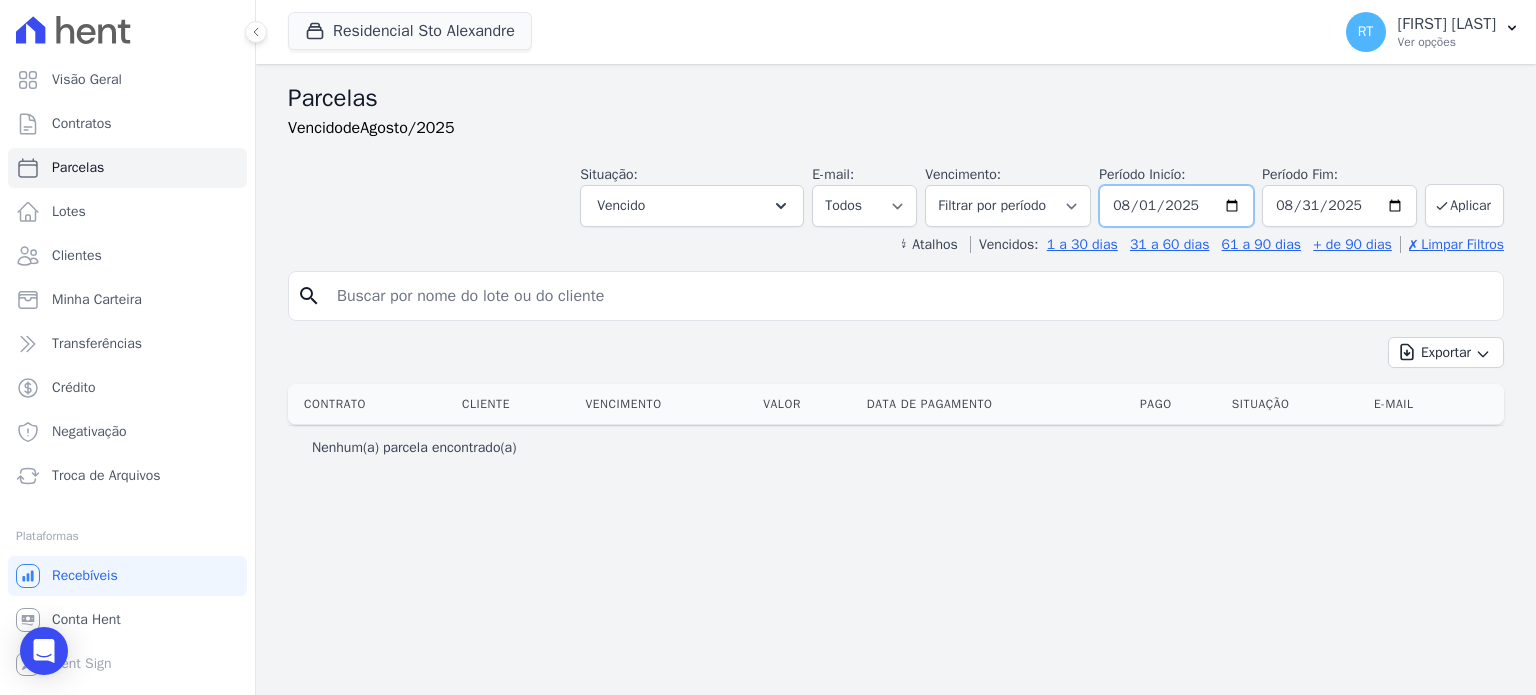 click on "2025-08-01" at bounding box center (1176, 206) 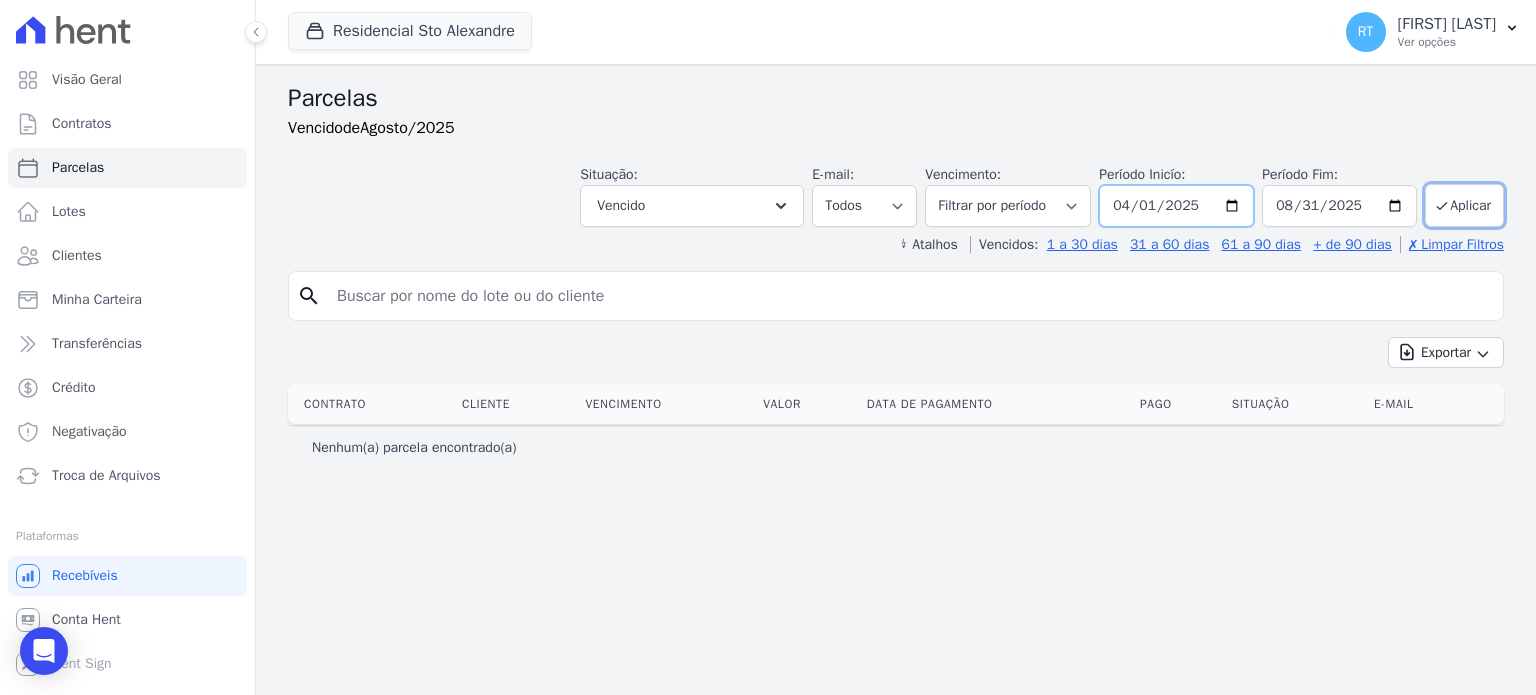 type on "2025-04-01" 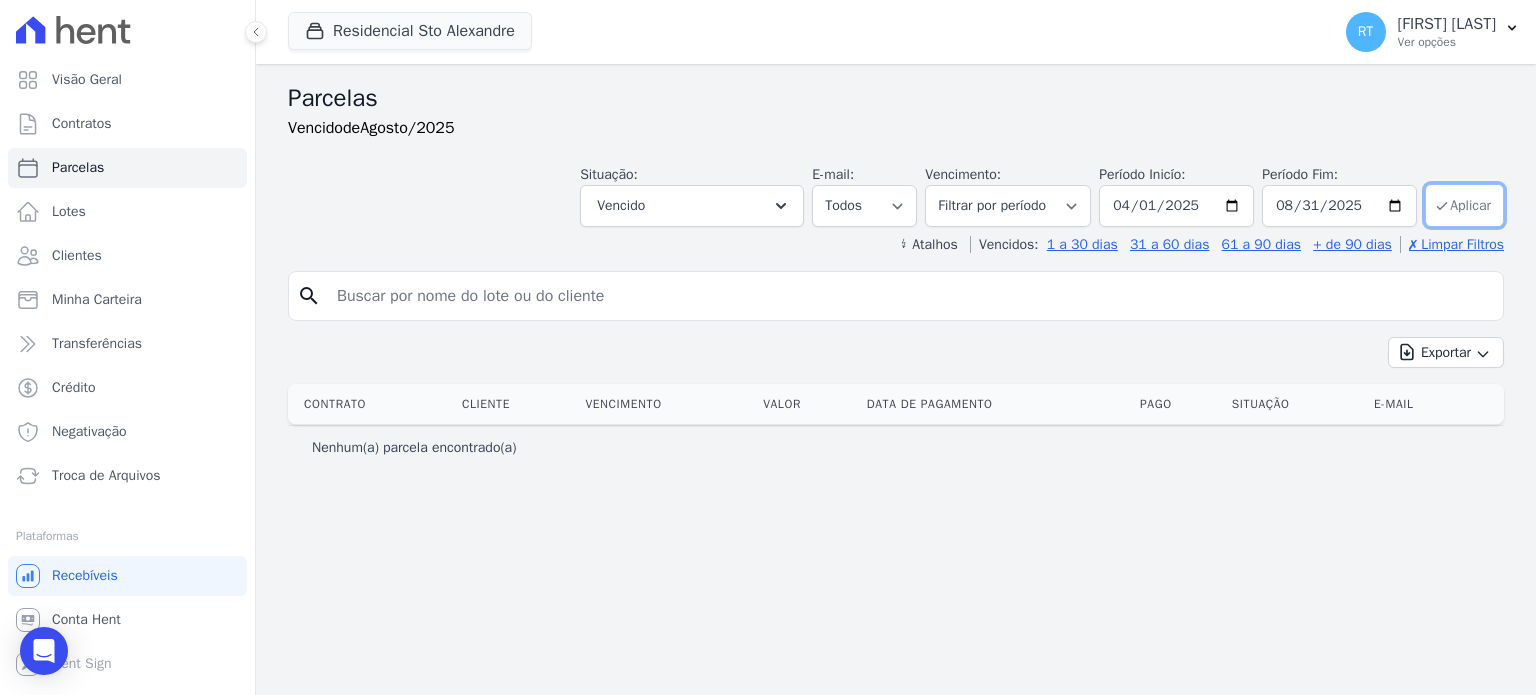 click on "Aplicar" at bounding box center (1464, 205) 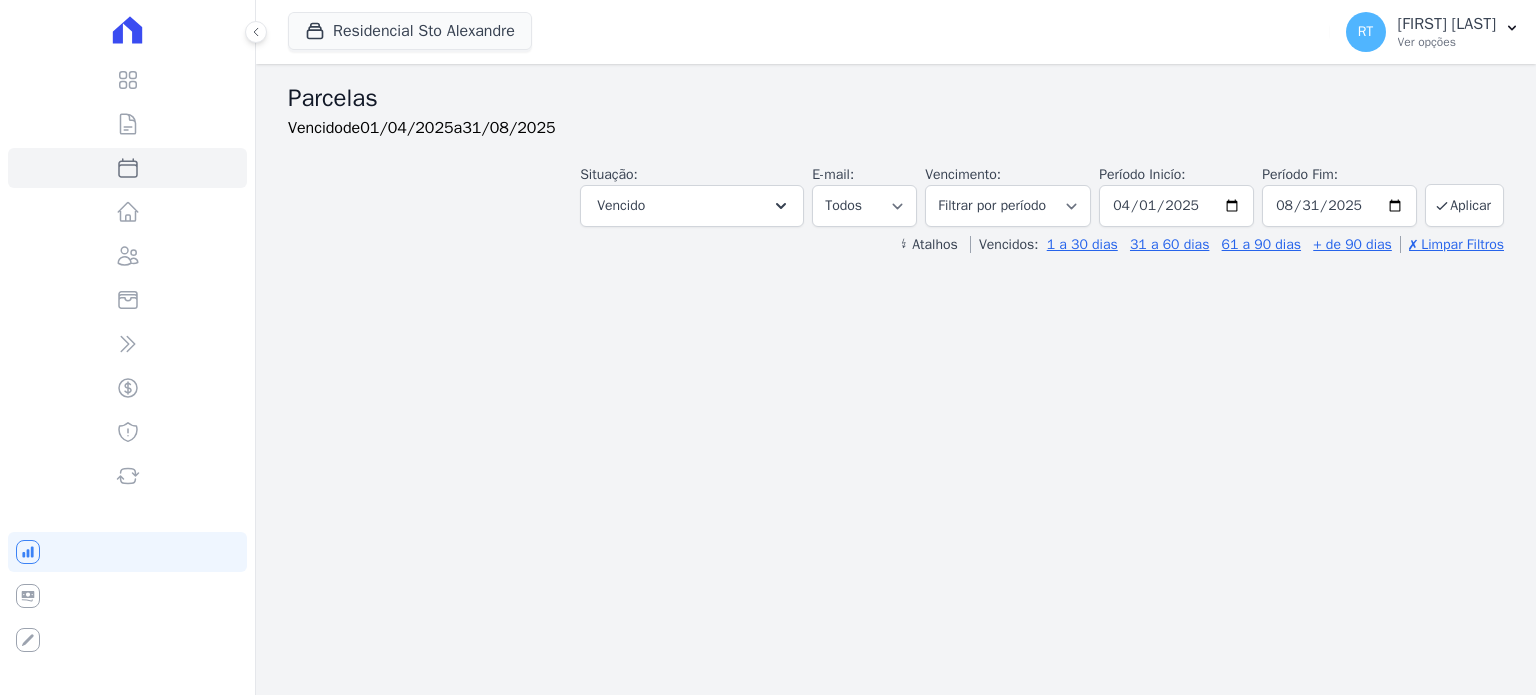 select 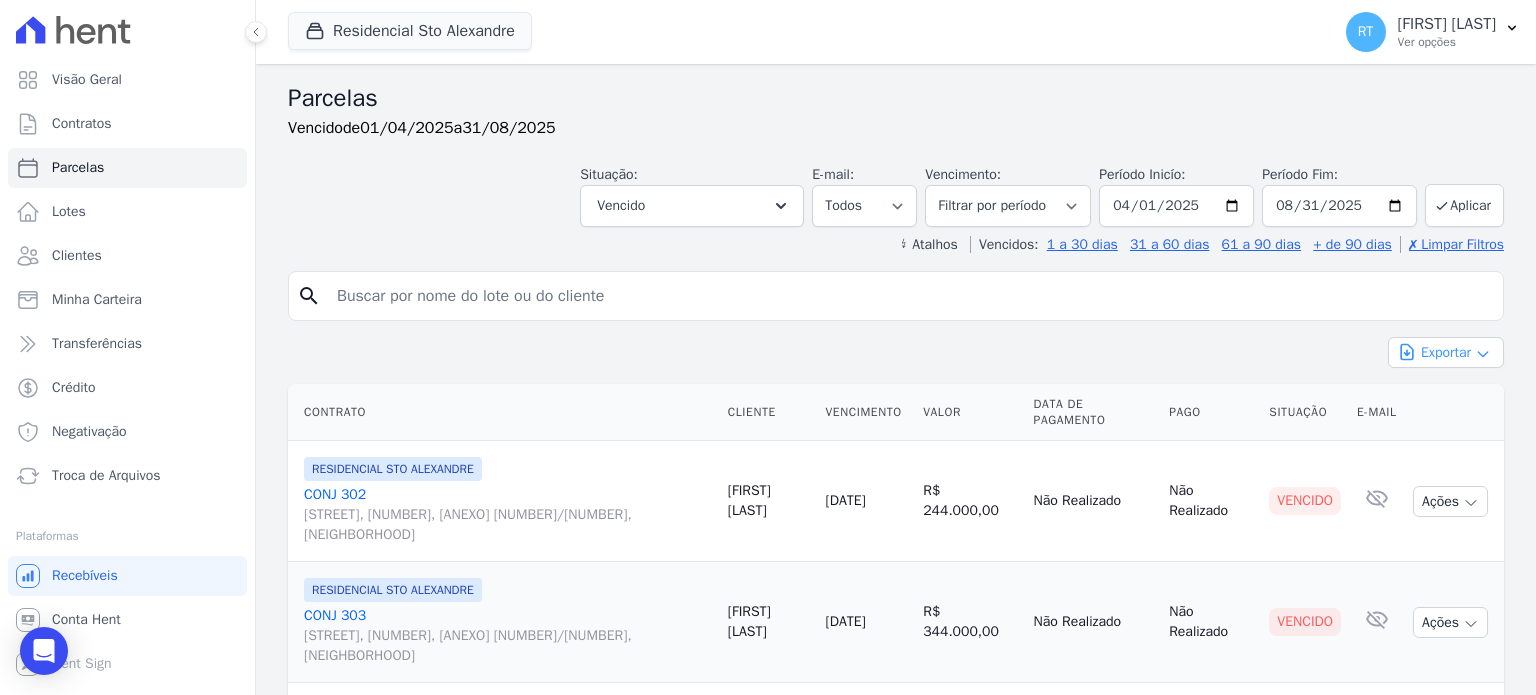 click on "Exportar" at bounding box center [1446, 352] 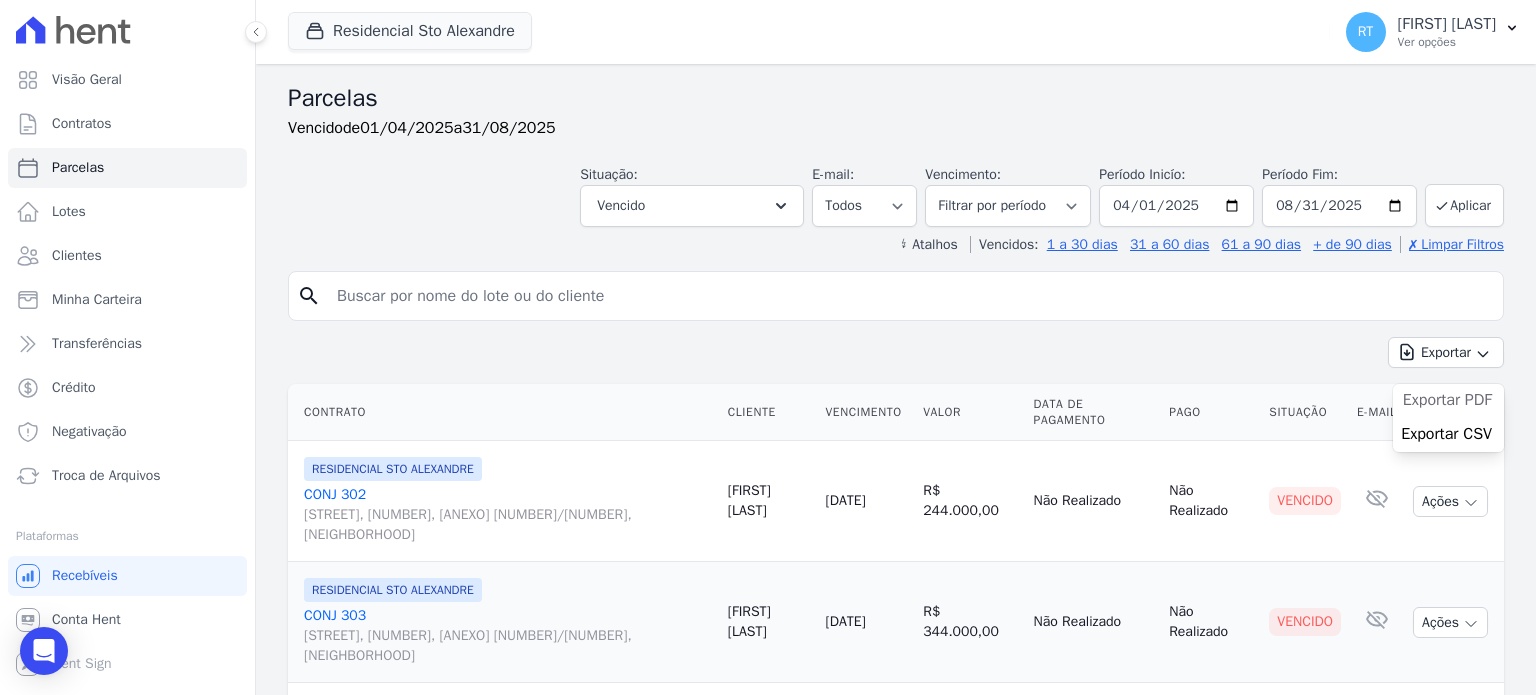 click on "Exportar PDF" at bounding box center [1447, 400] 